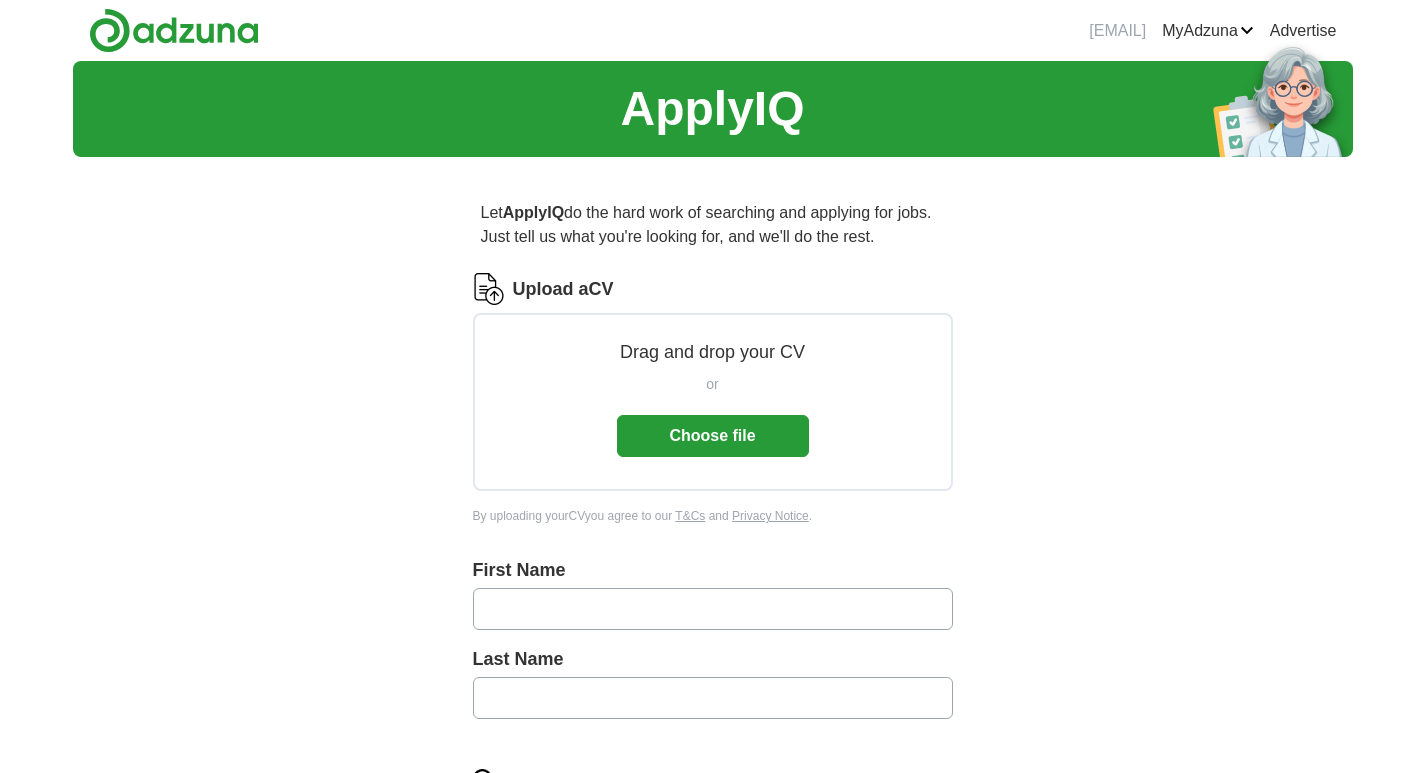 scroll, scrollTop: 0, scrollLeft: 0, axis: both 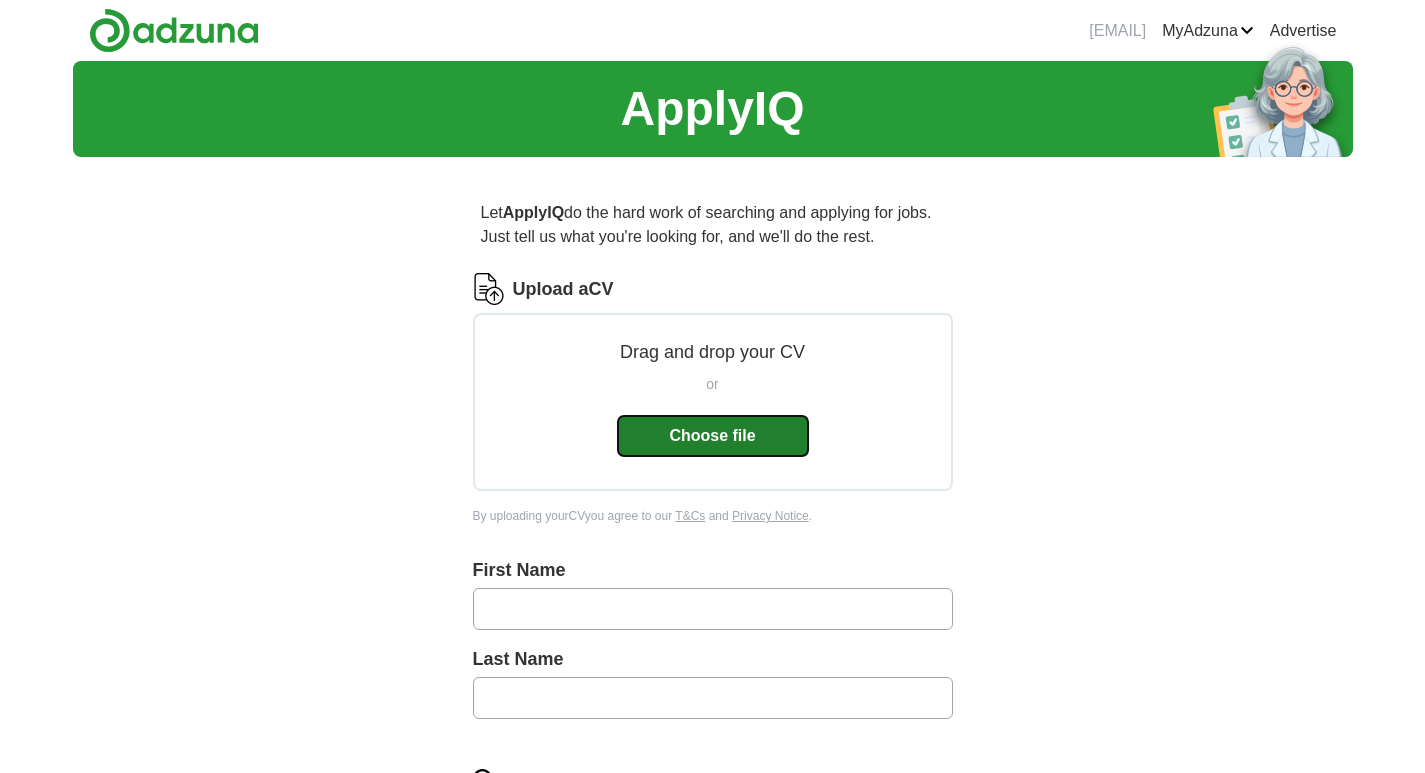 click on "Choose file" at bounding box center [713, 436] 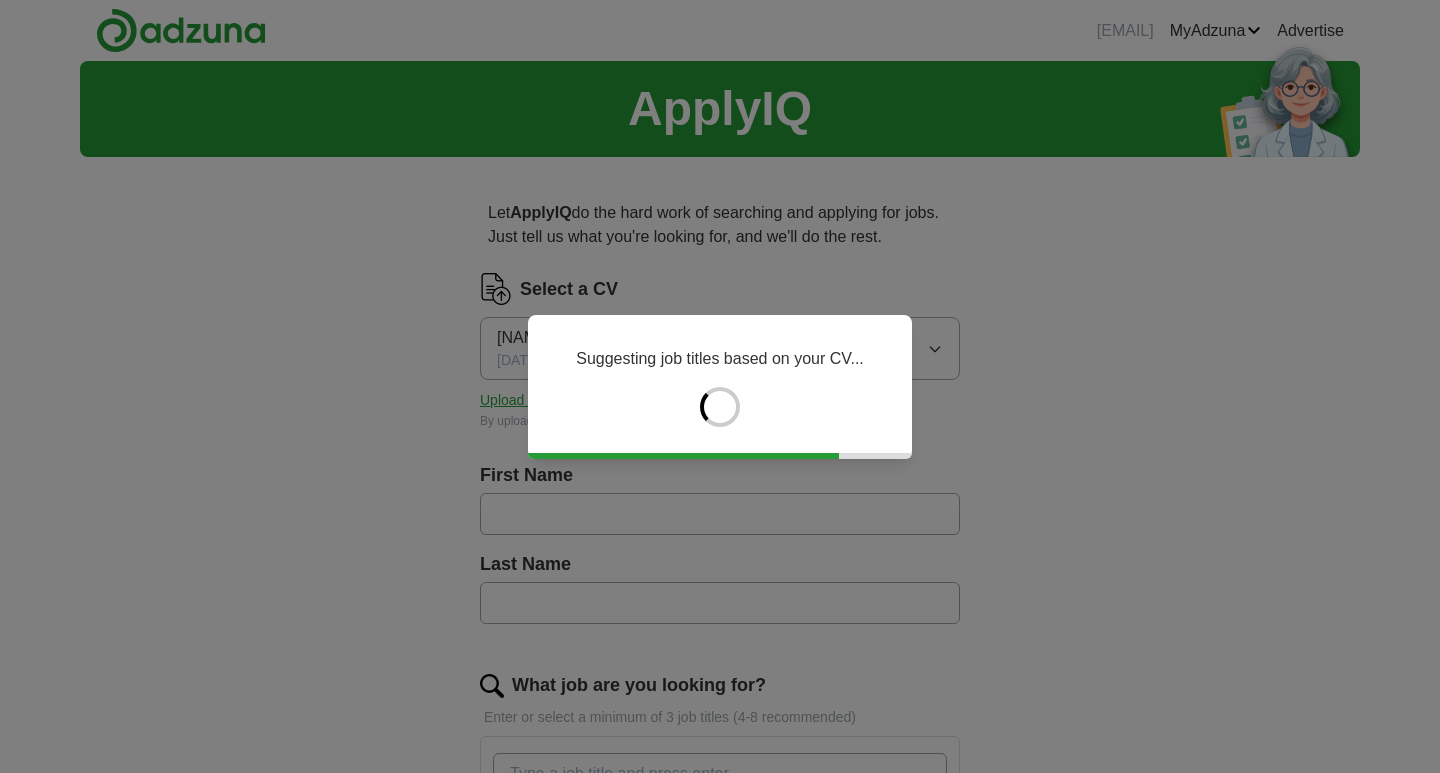 type on "*********" 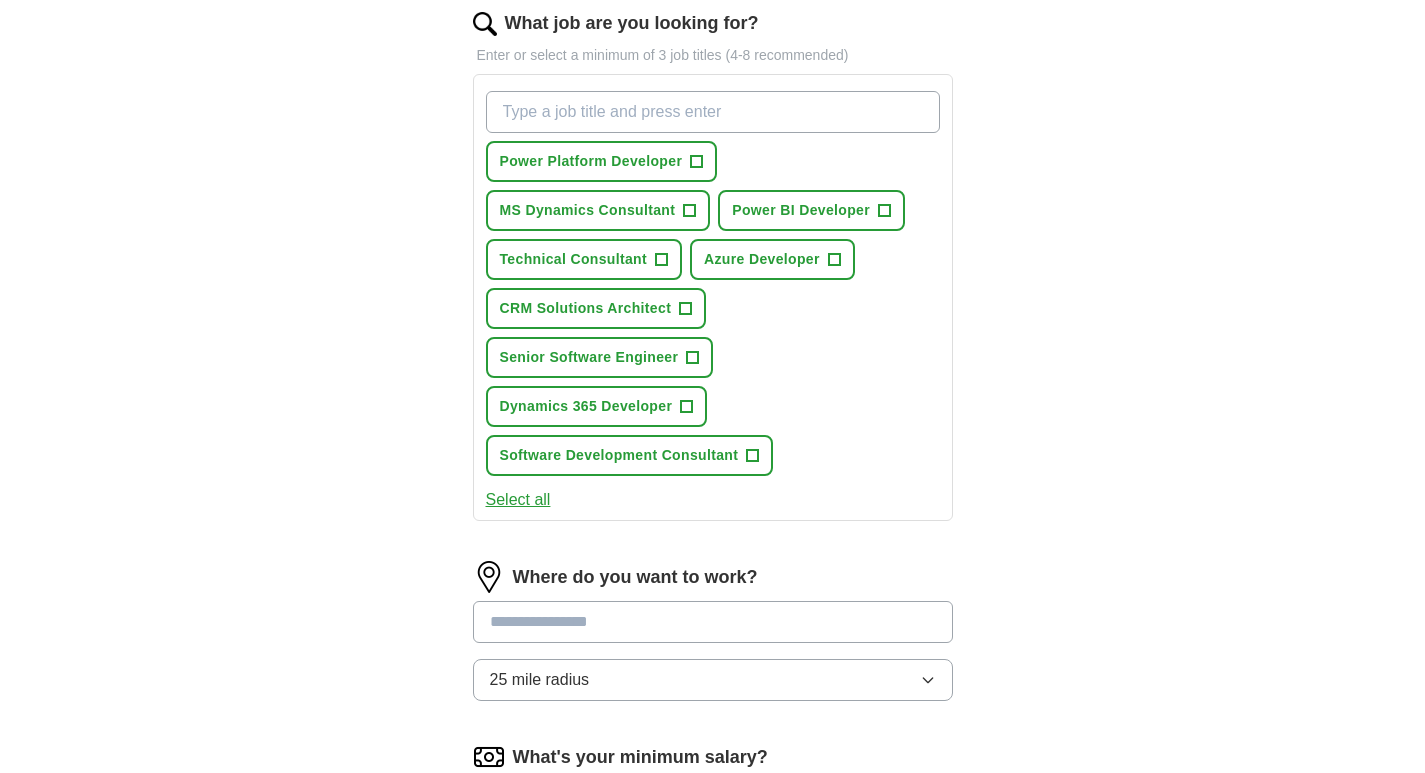 scroll, scrollTop: 333, scrollLeft: 0, axis: vertical 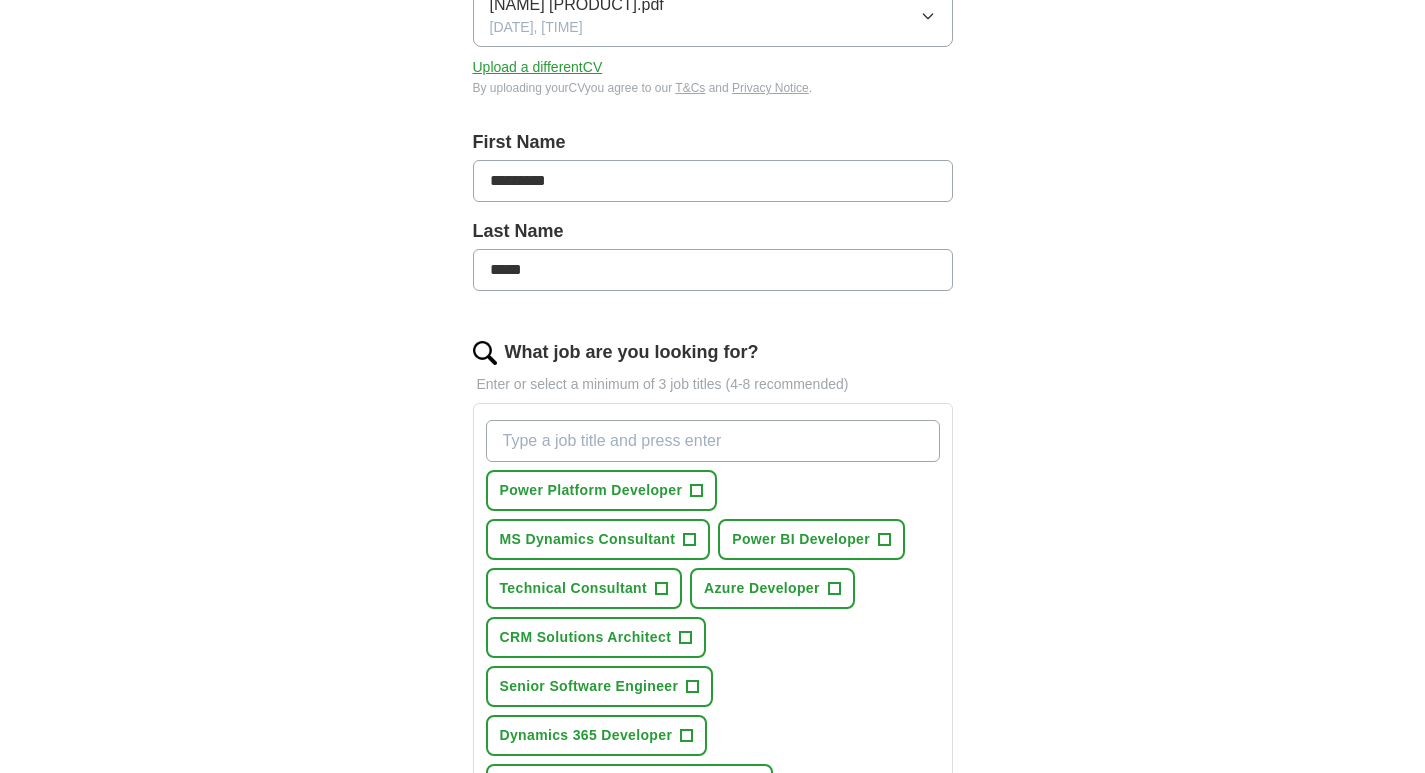 drag, startPoint x: 498, startPoint y: 267, endPoint x: 642, endPoint y: 263, distance: 144.05554 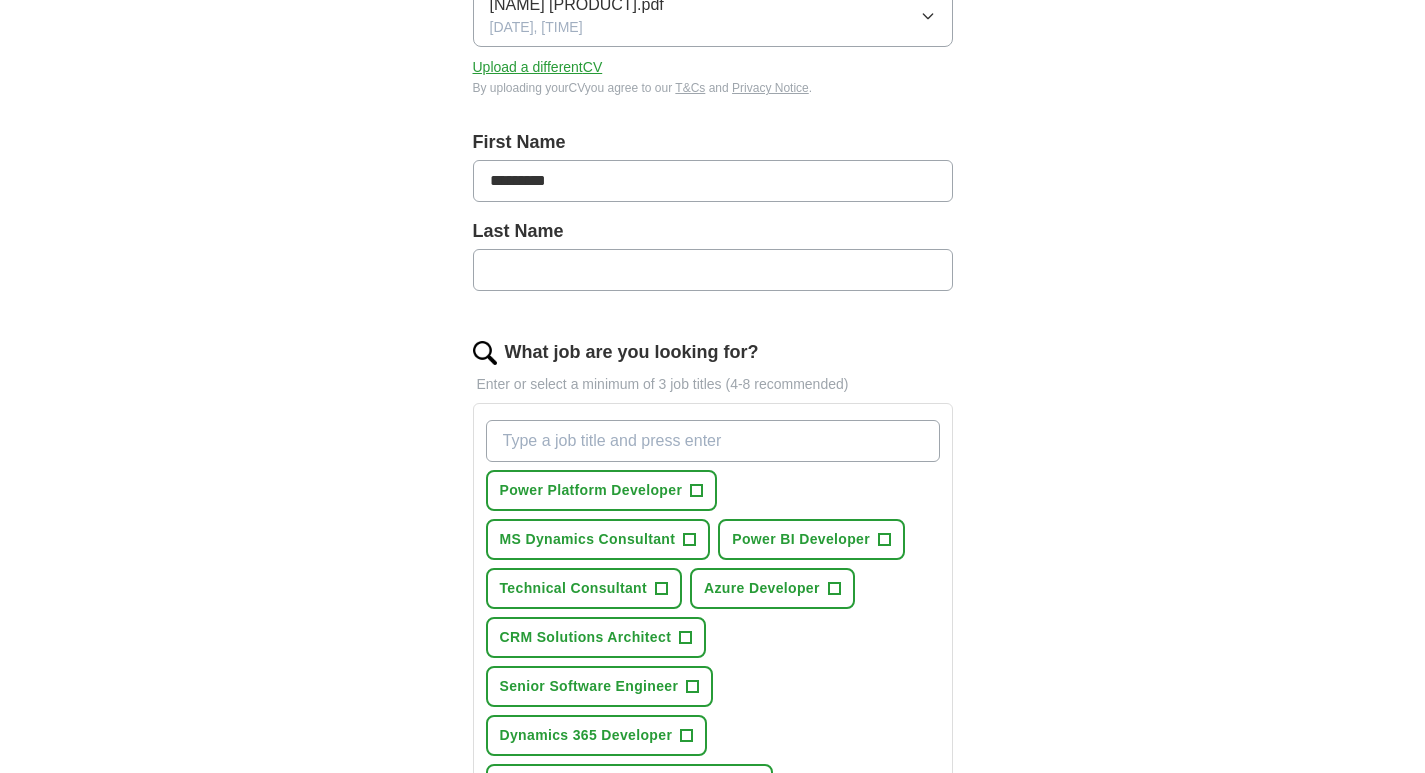 click at bounding box center (713, 270) 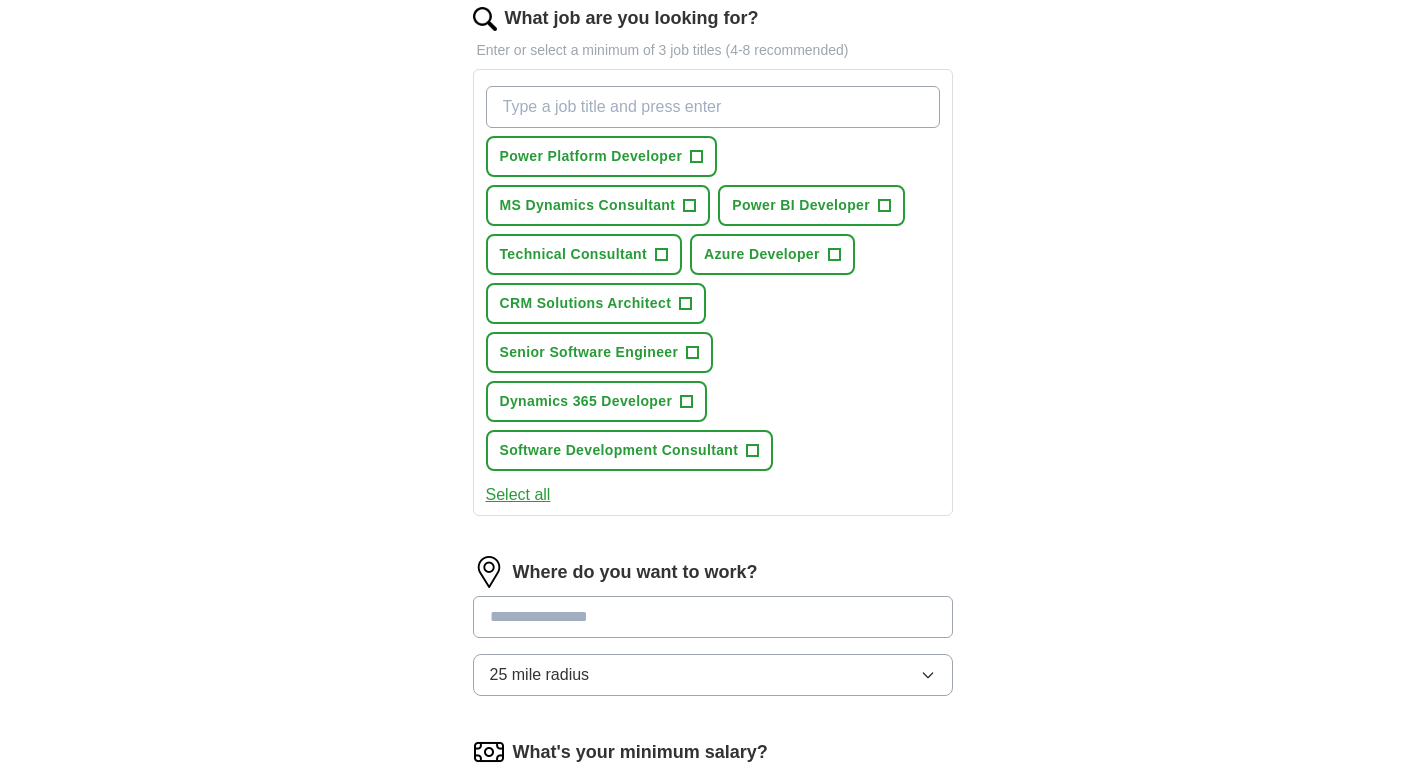 scroll, scrollTop: 1000, scrollLeft: 0, axis: vertical 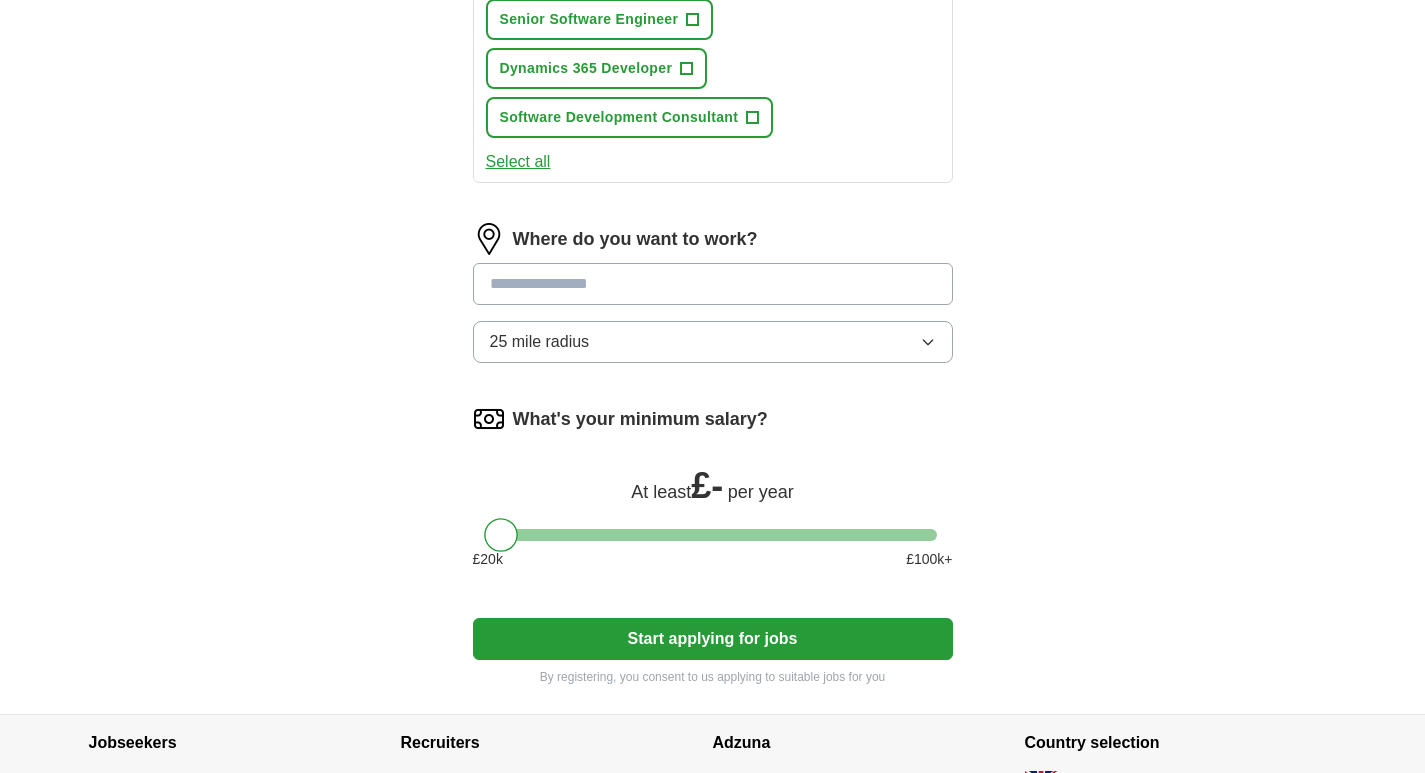 type on "**" 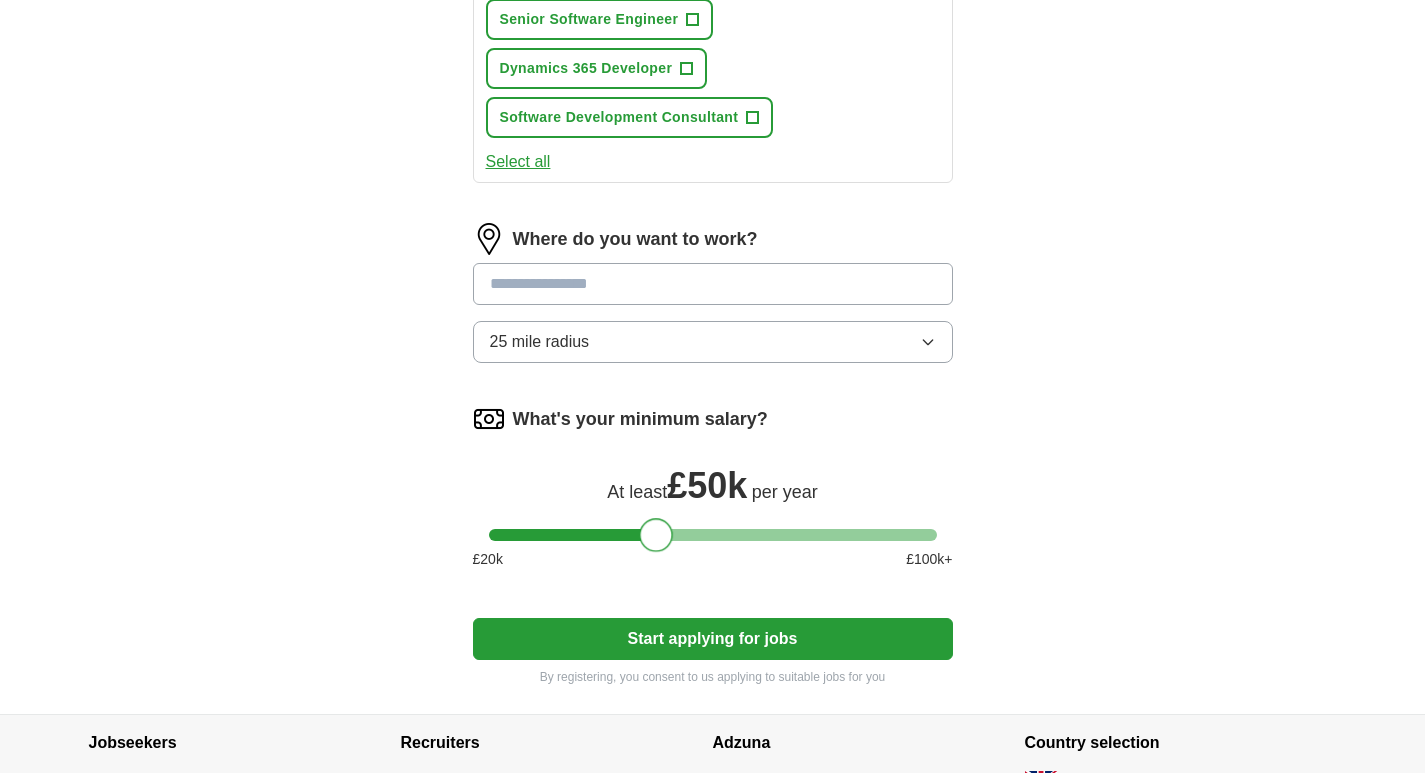 drag, startPoint x: 714, startPoint y: 538, endPoint x: 658, endPoint y: 559, distance: 59.808025 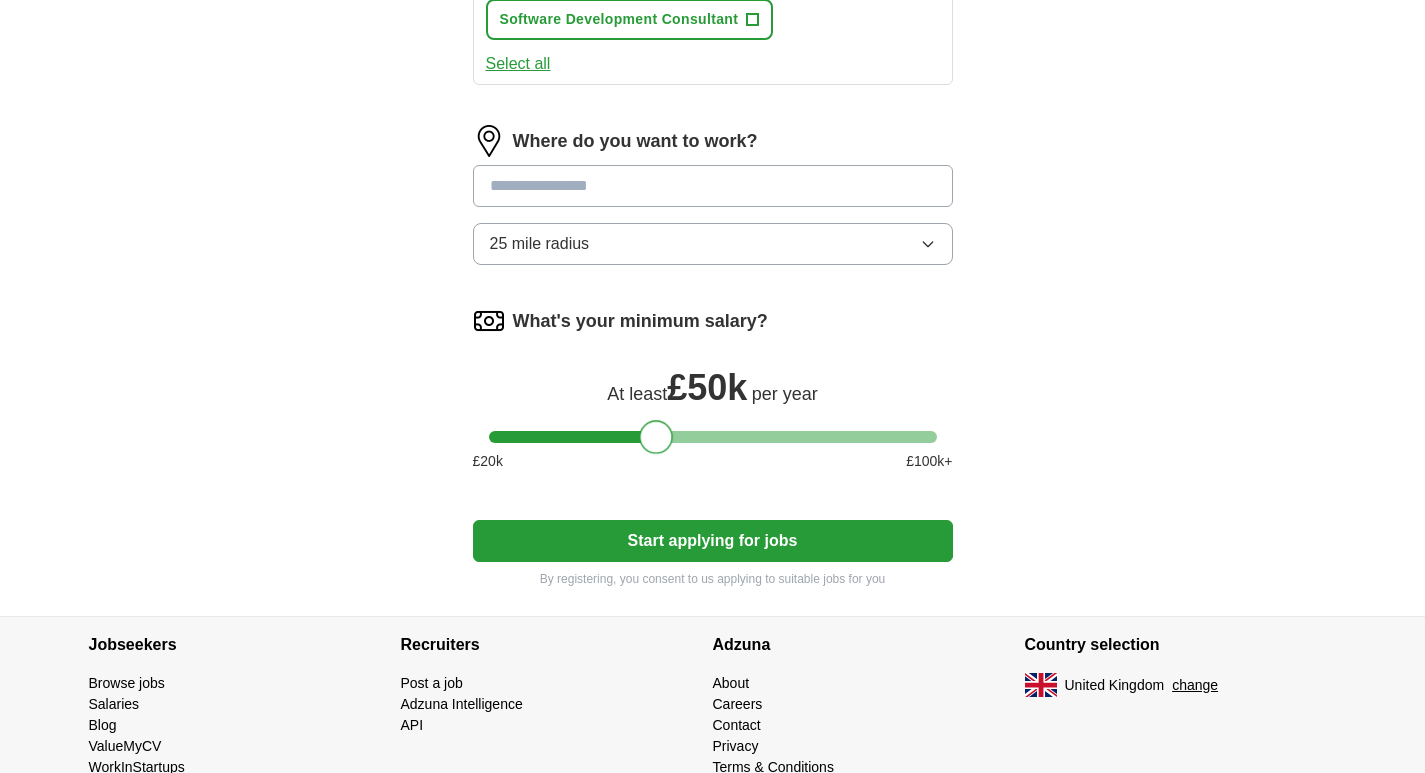 scroll, scrollTop: 1143, scrollLeft: 0, axis: vertical 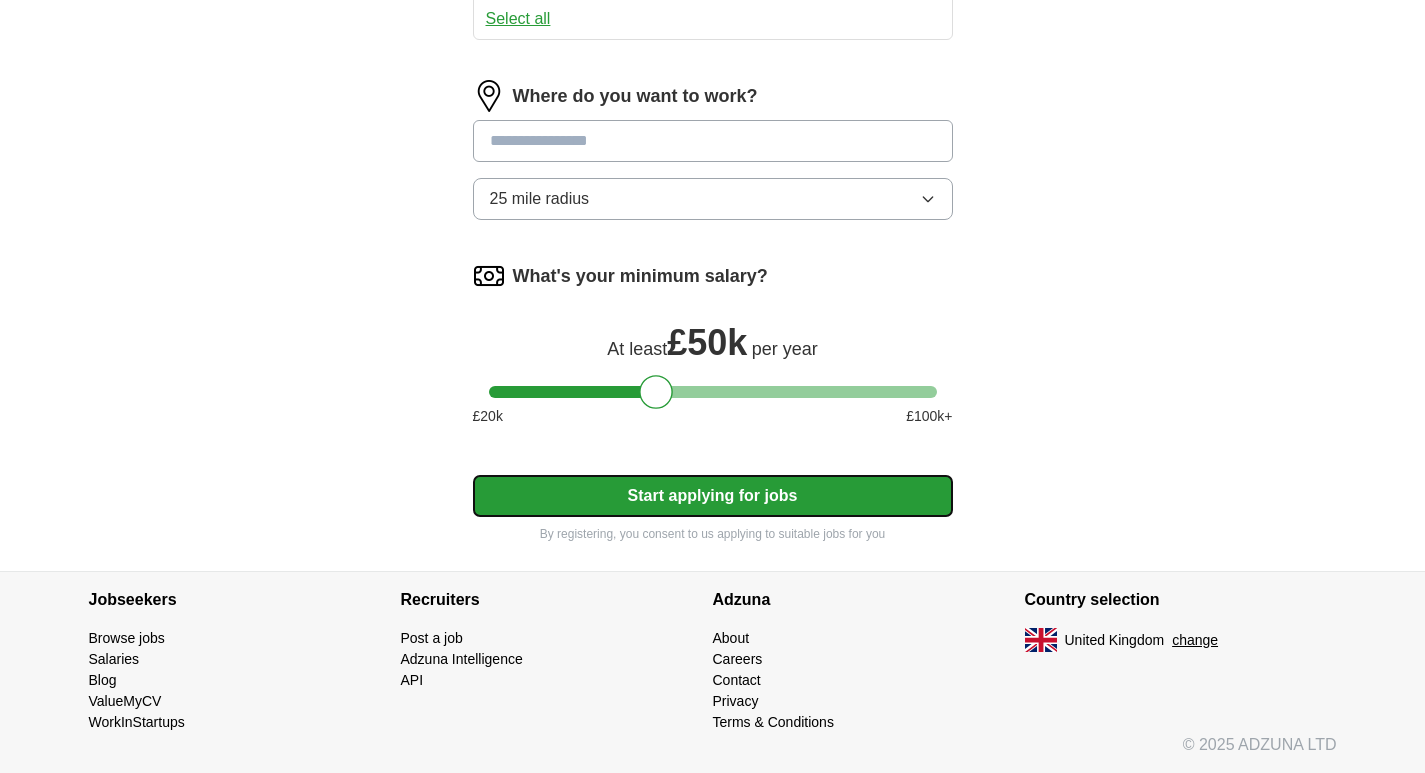 drag, startPoint x: 704, startPoint y: 491, endPoint x: 1044, endPoint y: 426, distance: 346.15747 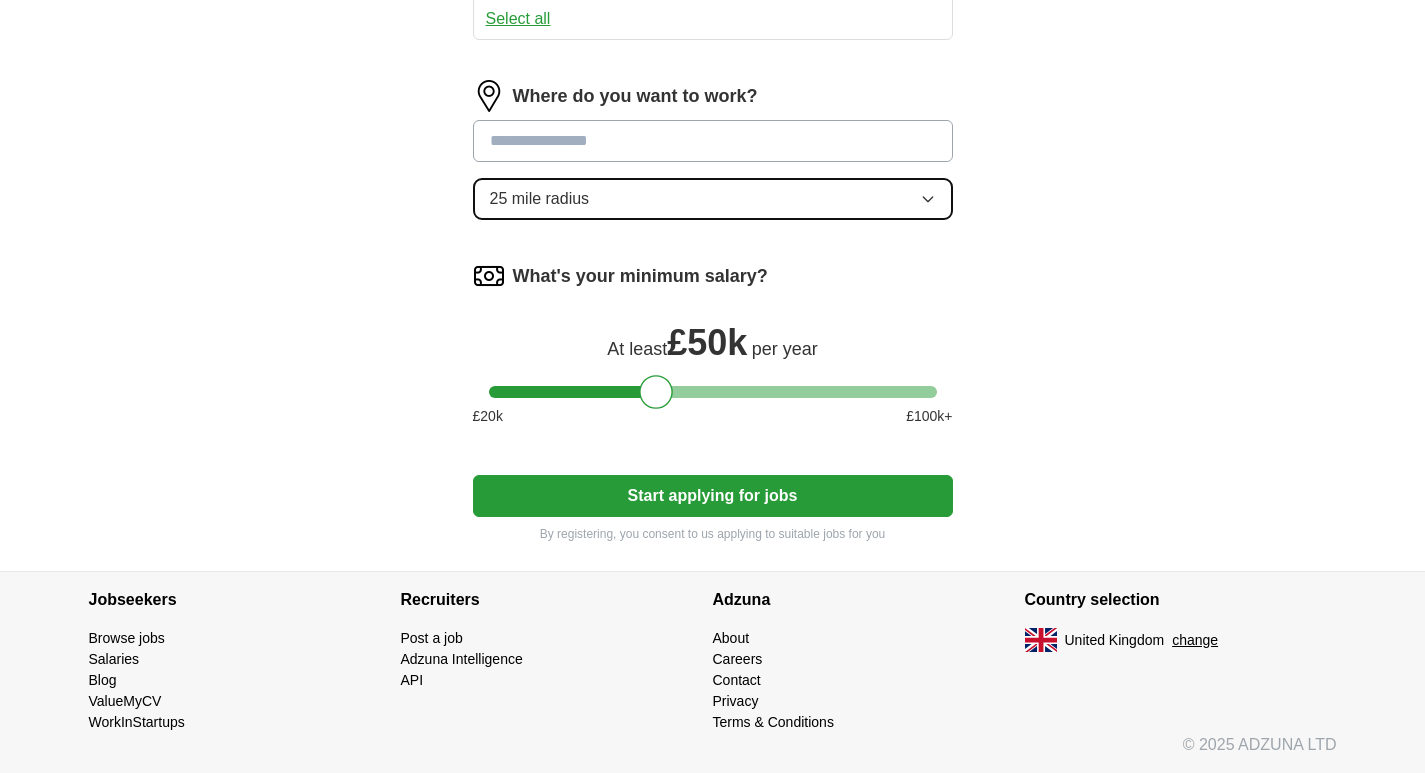 click on "25 mile radius" at bounding box center (713, 199) 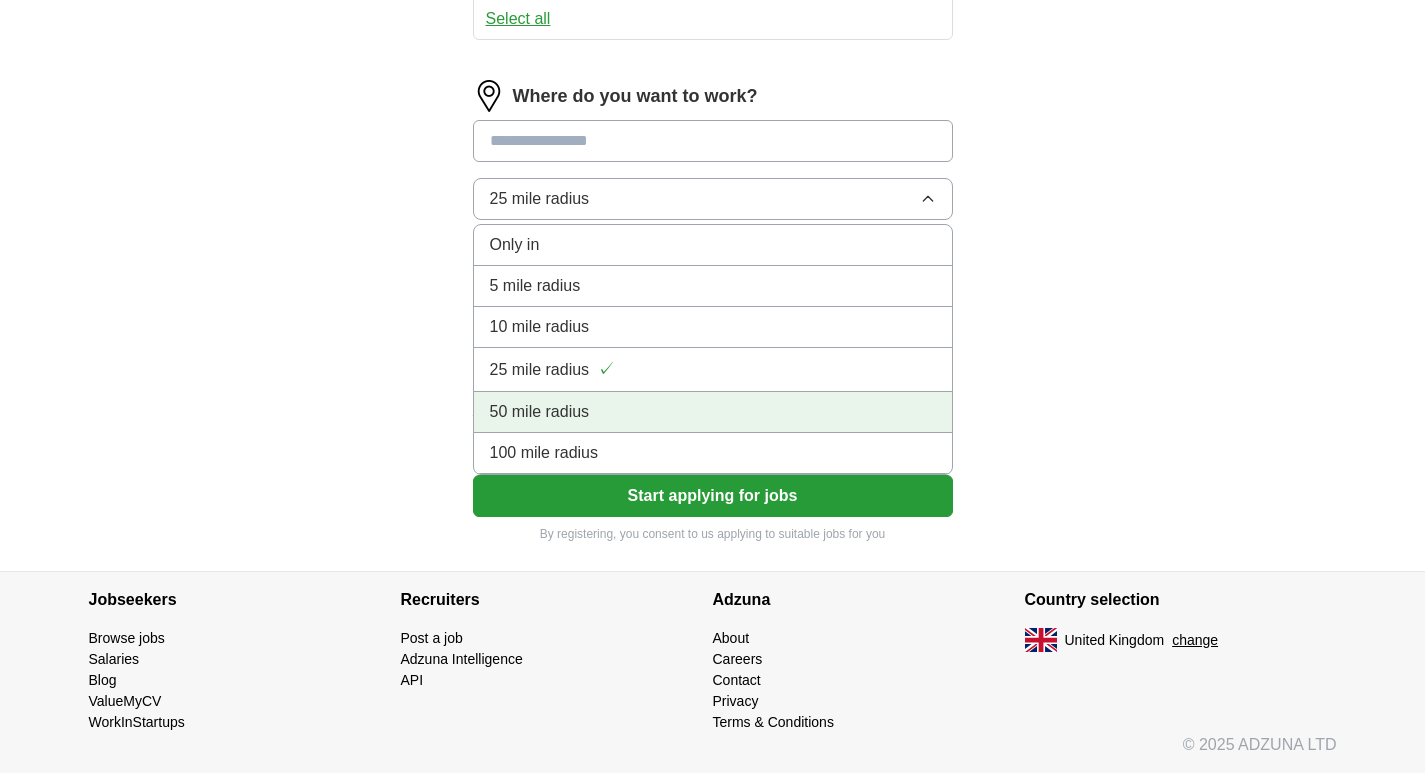 click on "50 mile radius" at bounding box center [713, 412] 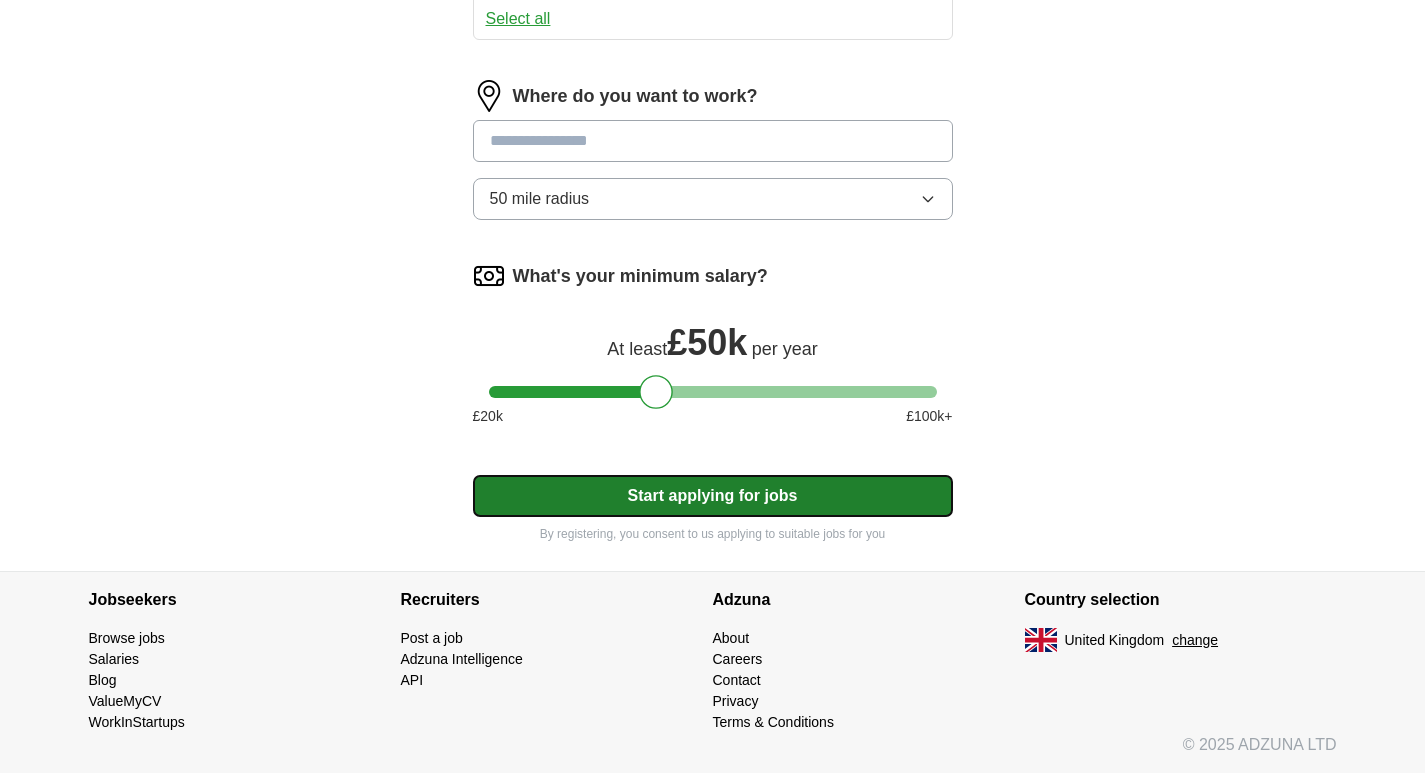 click on "Start applying for jobs" at bounding box center (713, 496) 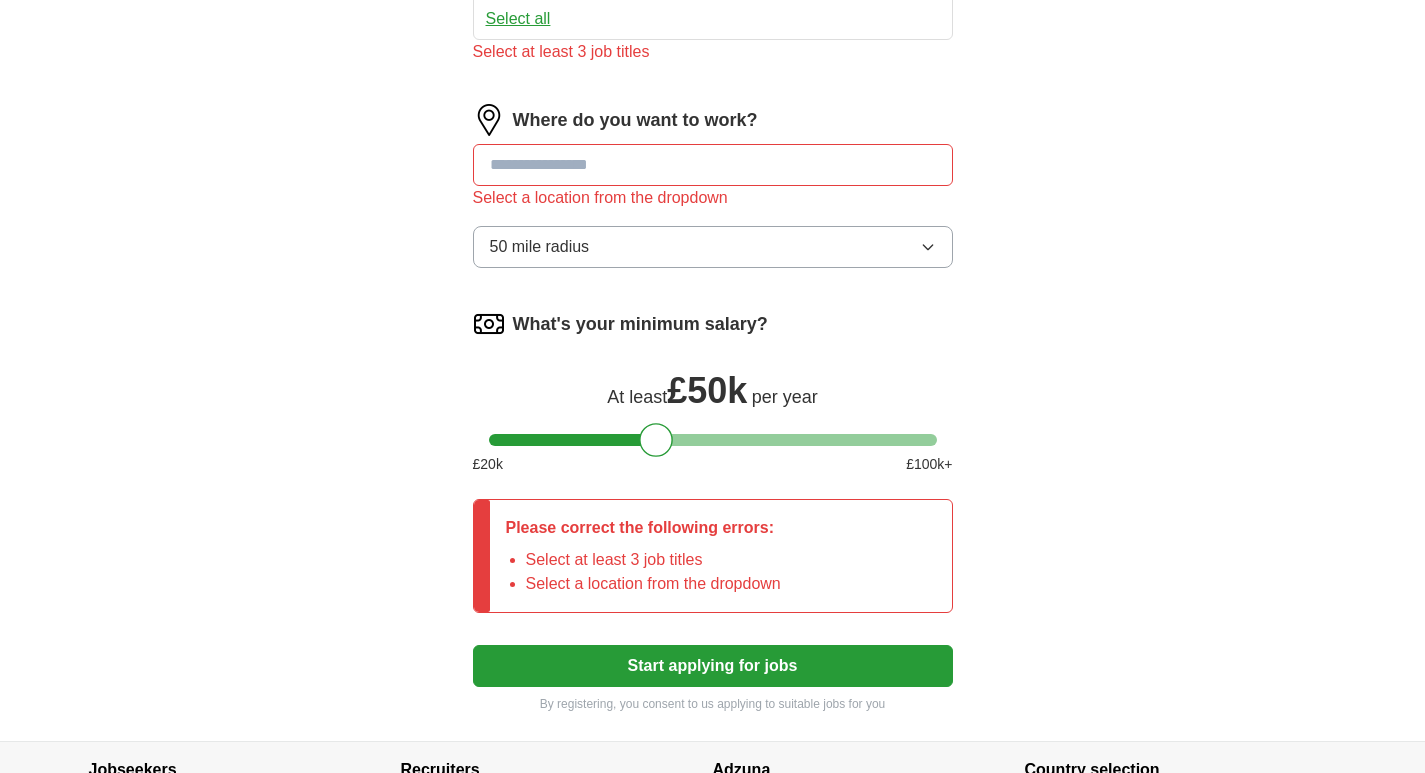 click at bounding box center [713, 165] 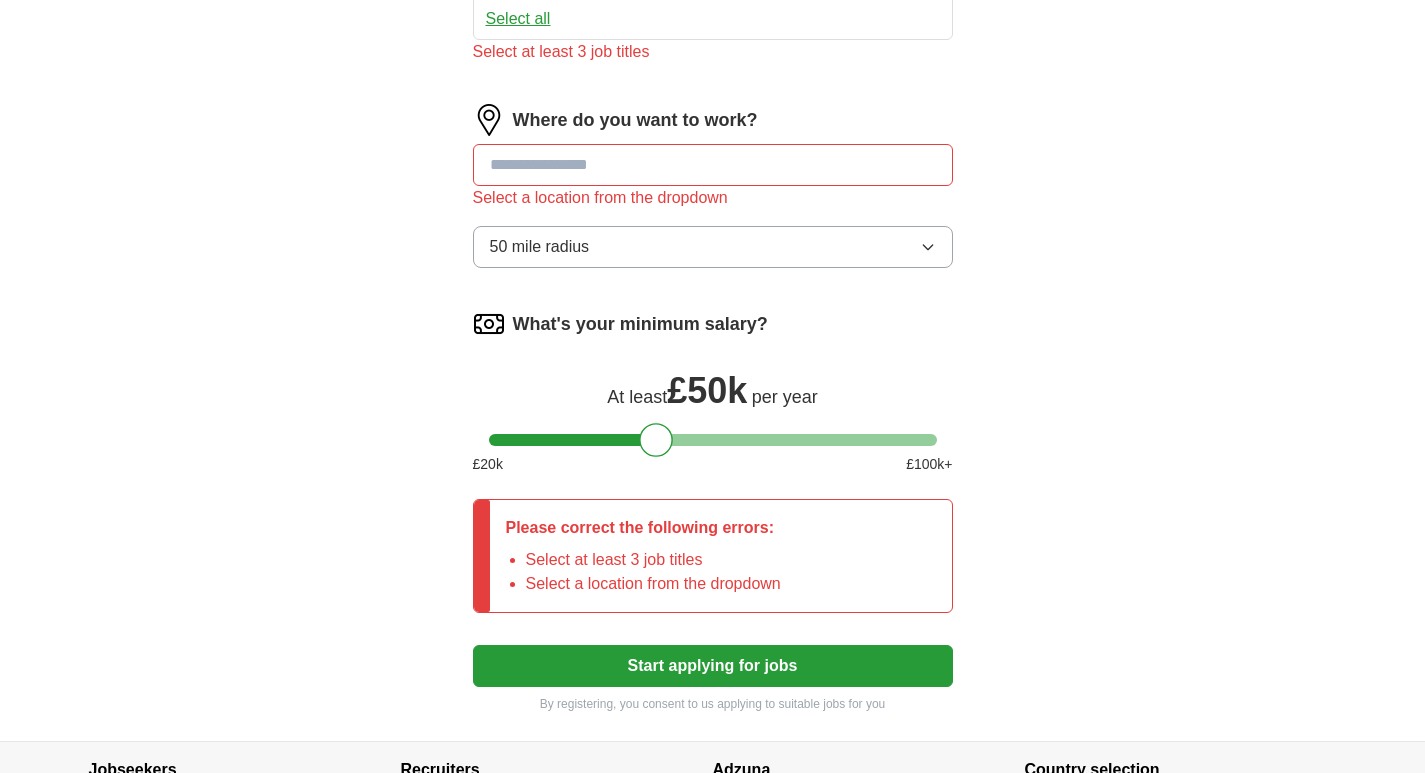 click at bounding box center [713, 165] 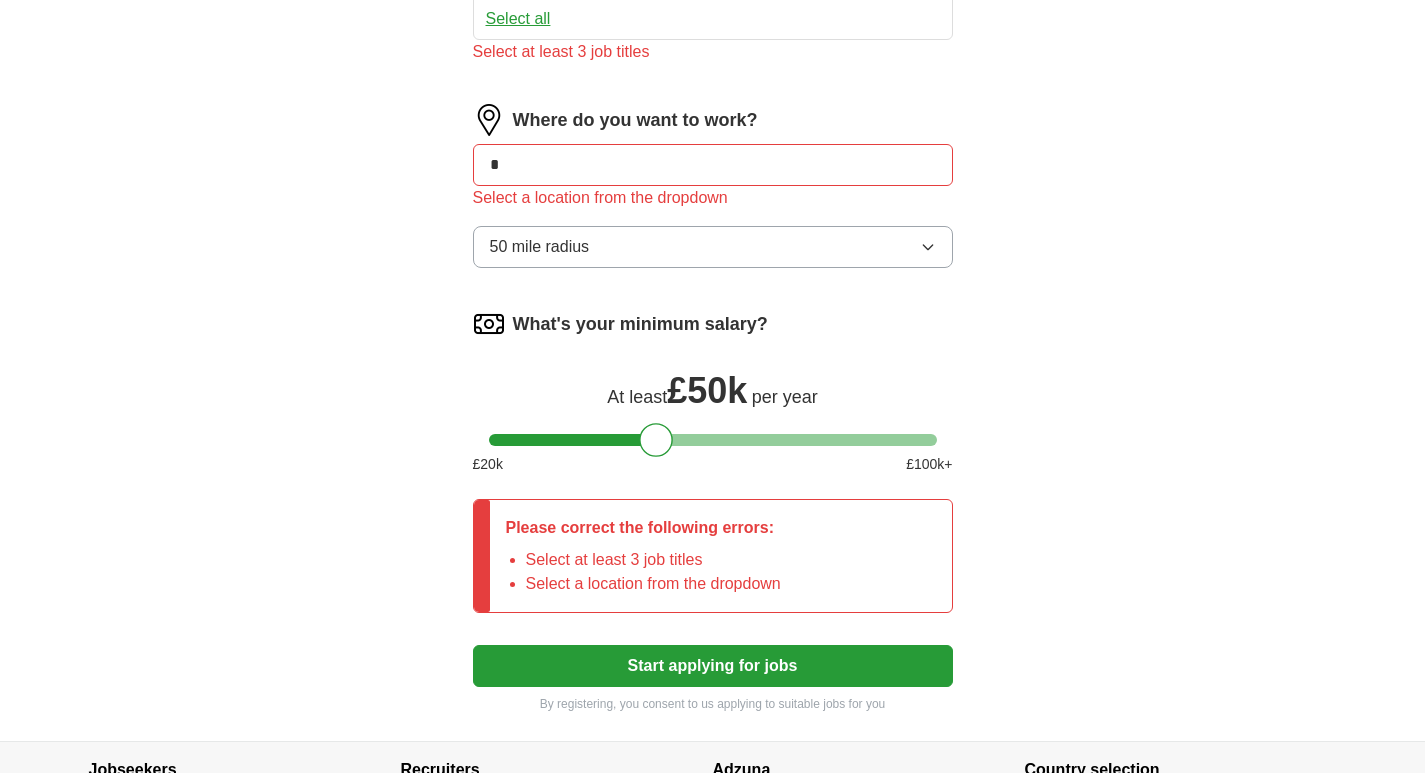 type on "*" 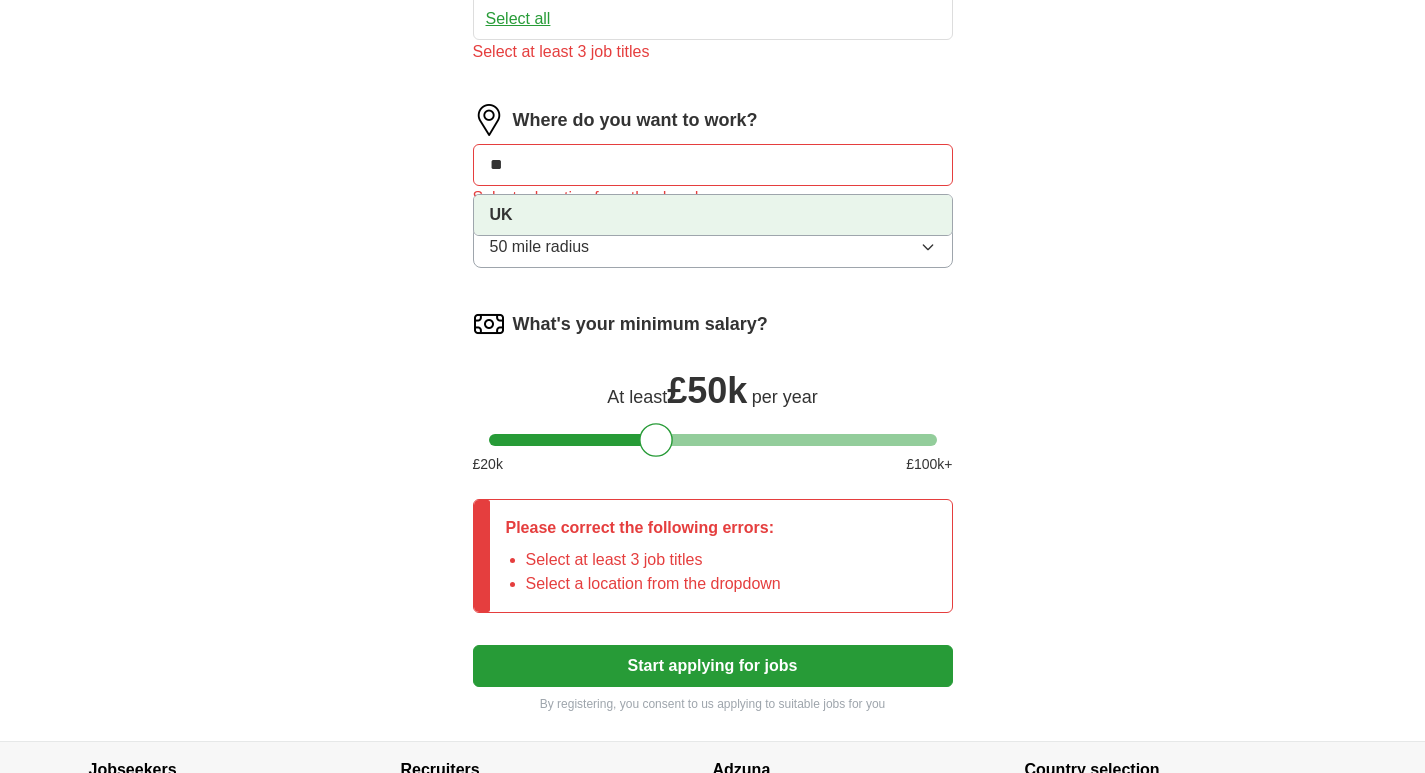 click on "UK" at bounding box center [713, 215] 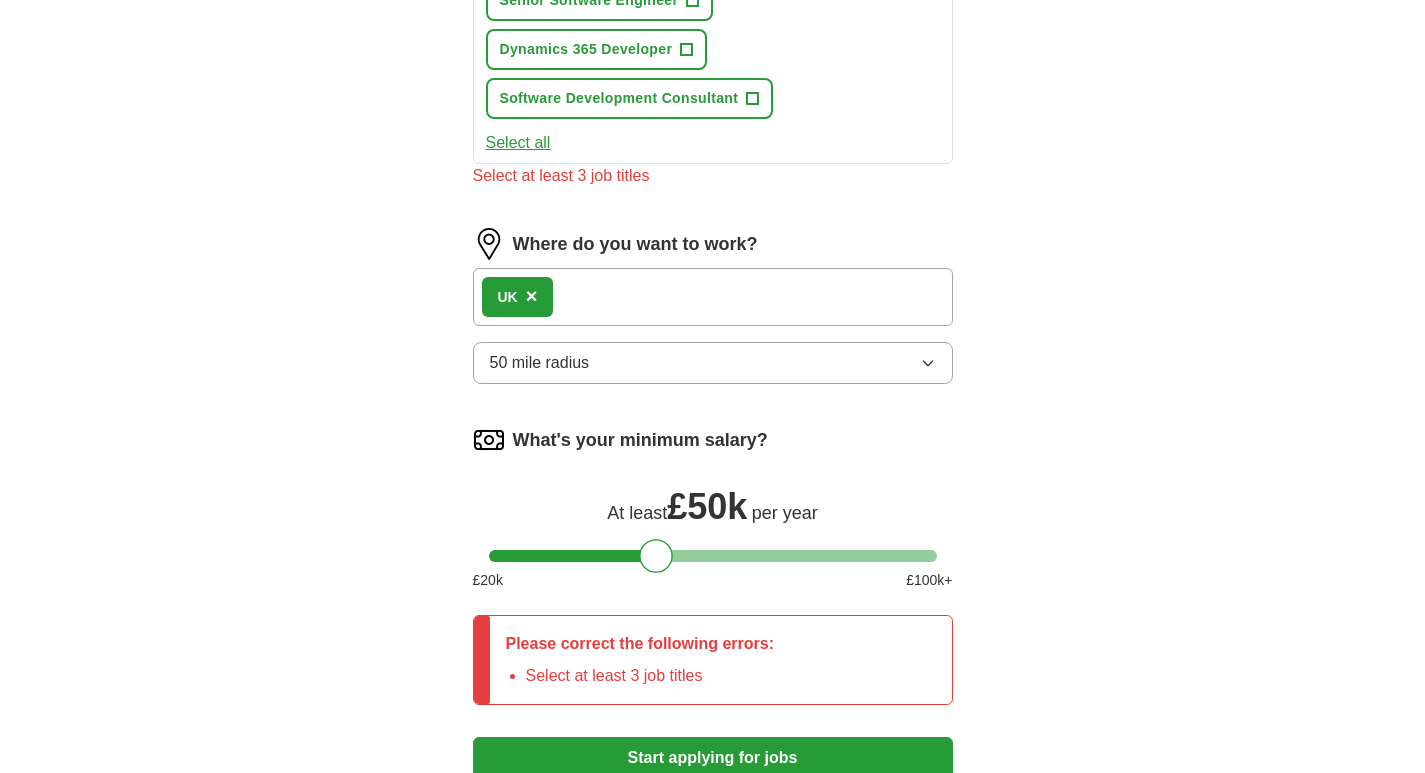 scroll, scrollTop: 1143, scrollLeft: 0, axis: vertical 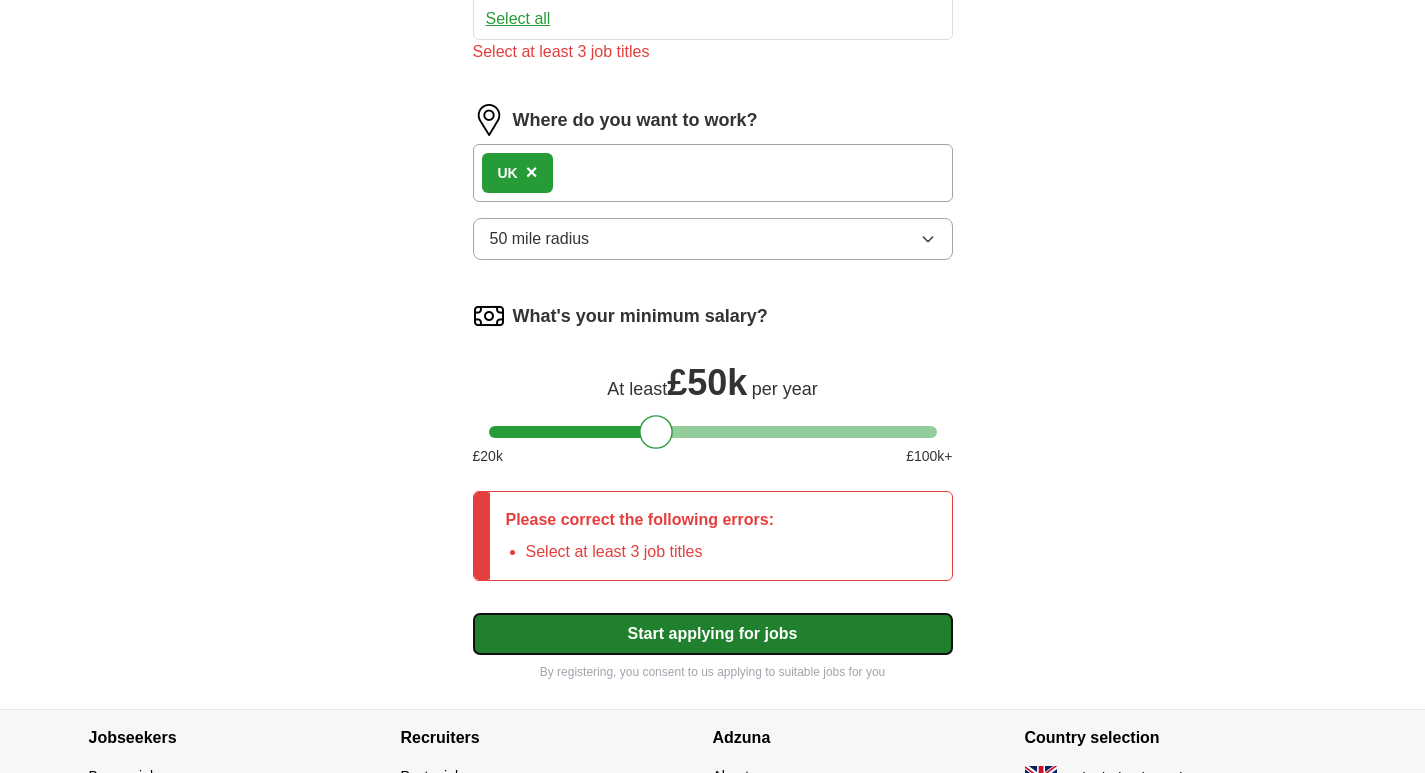 click on "Start applying for jobs" at bounding box center [713, 634] 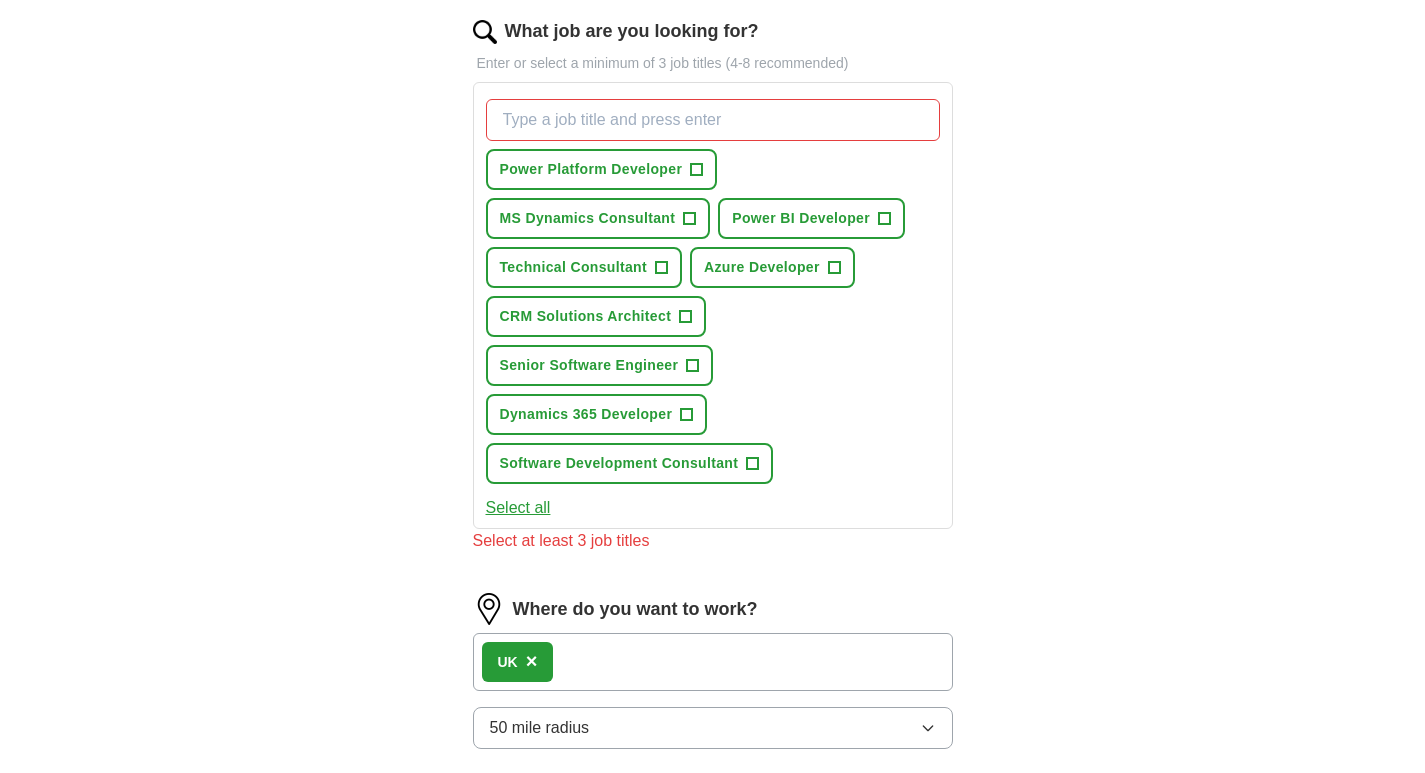 scroll, scrollTop: 643, scrollLeft: 0, axis: vertical 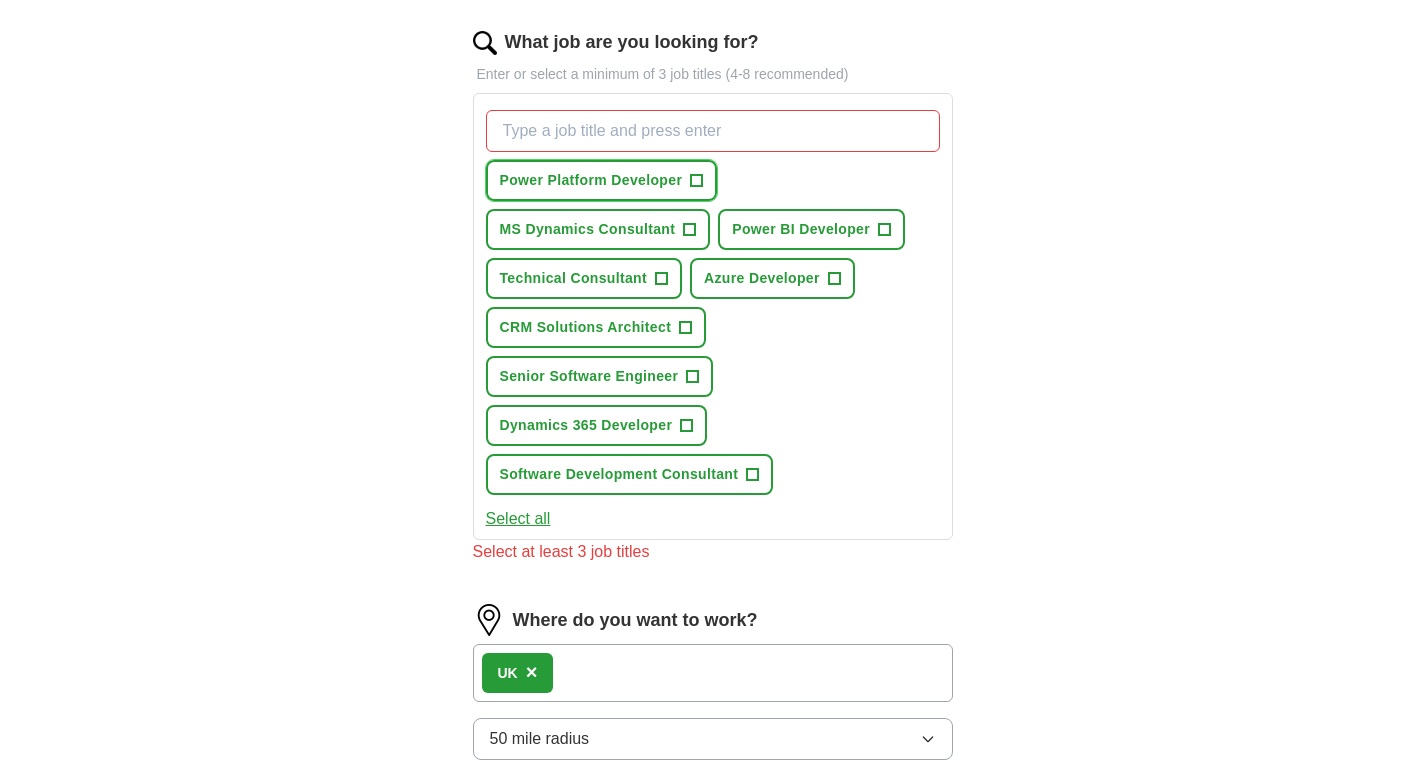 click on "Power Platform Developer +" at bounding box center [602, 180] 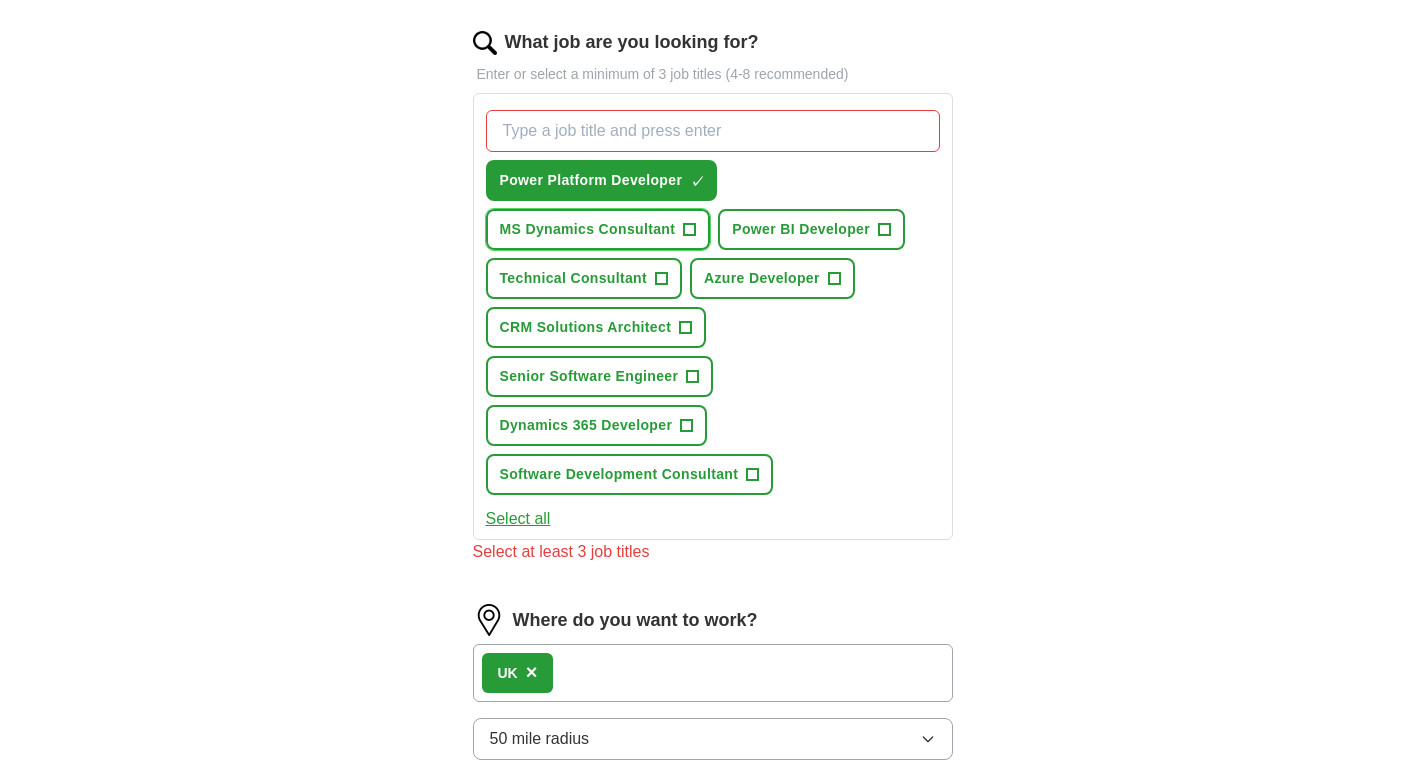 click on "MS Dynamics Consultant" at bounding box center (588, 229) 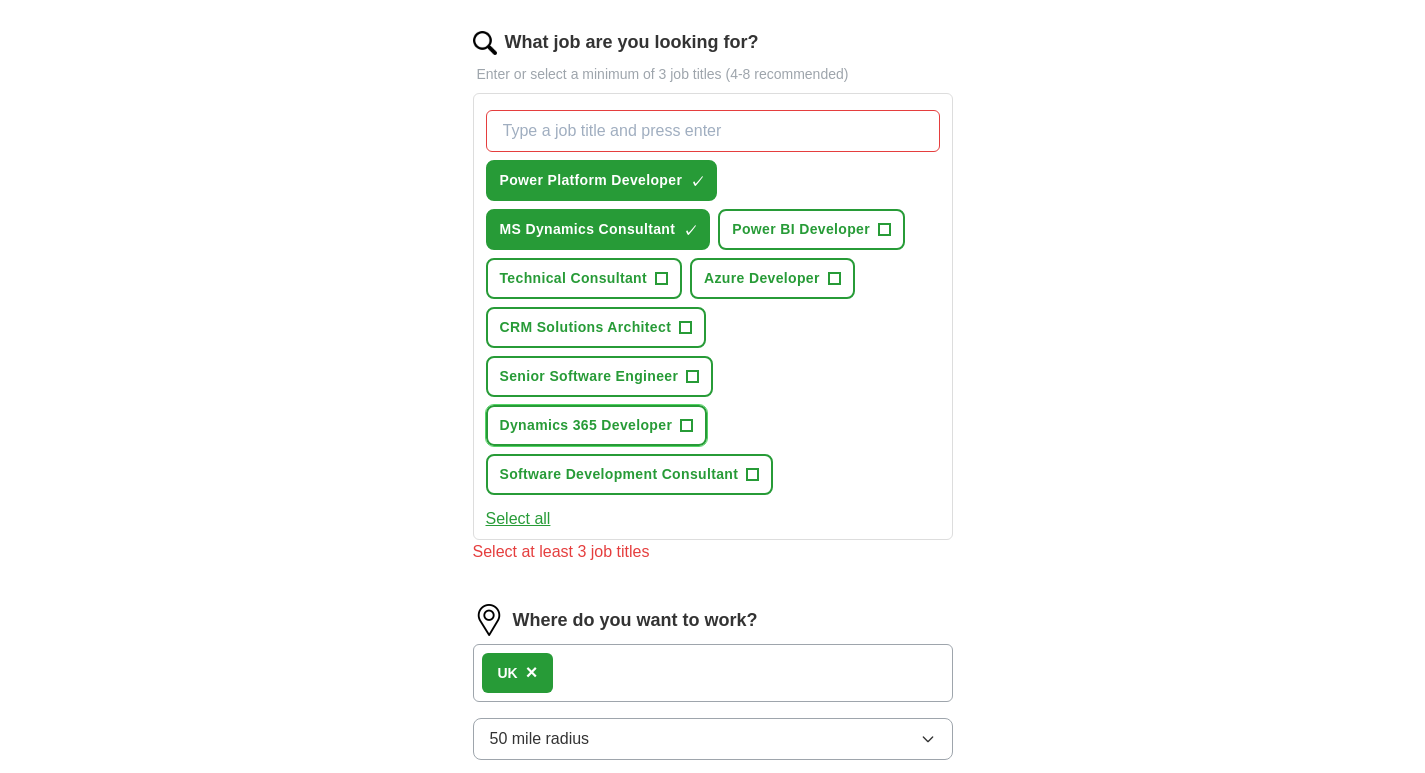 click on "Dynamics 365 Developer" at bounding box center [586, 425] 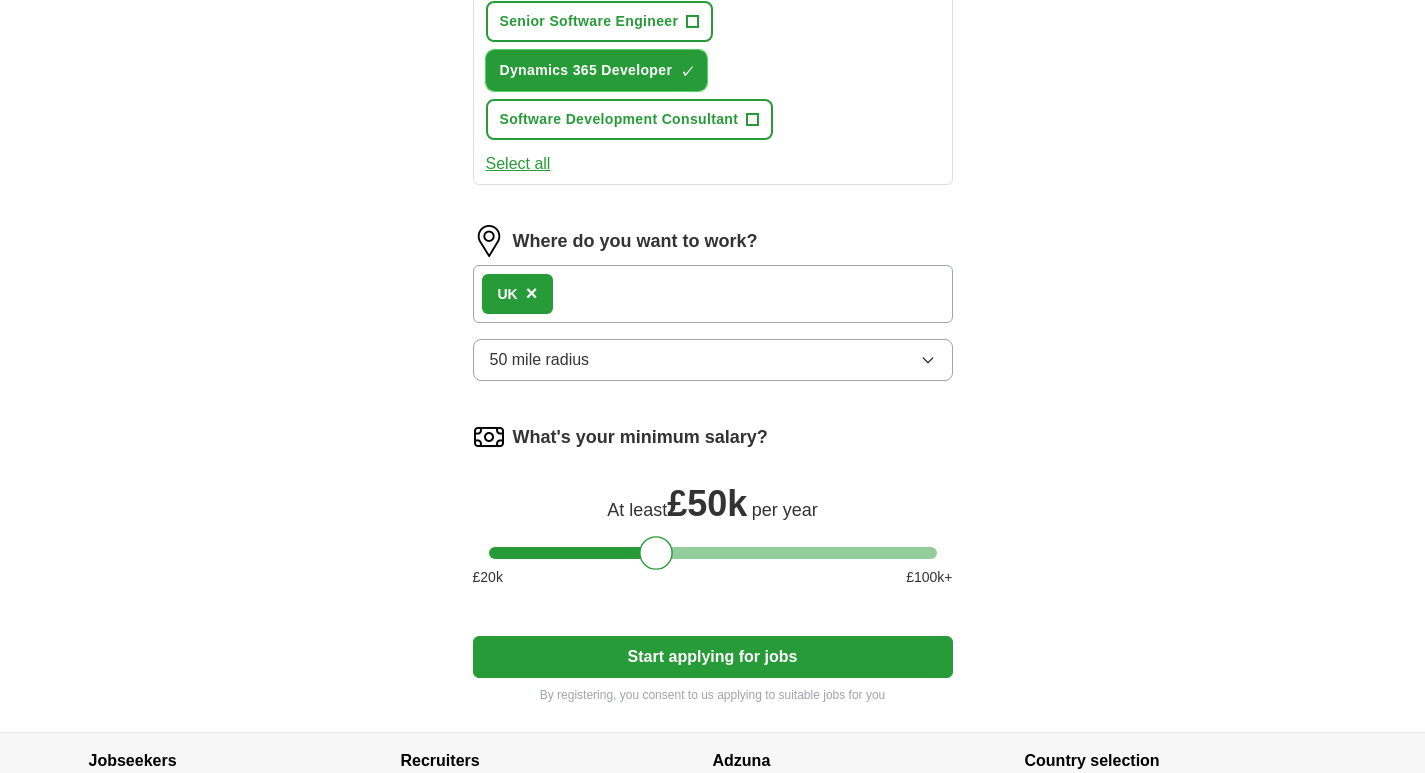scroll, scrollTop: 1159, scrollLeft: 0, axis: vertical 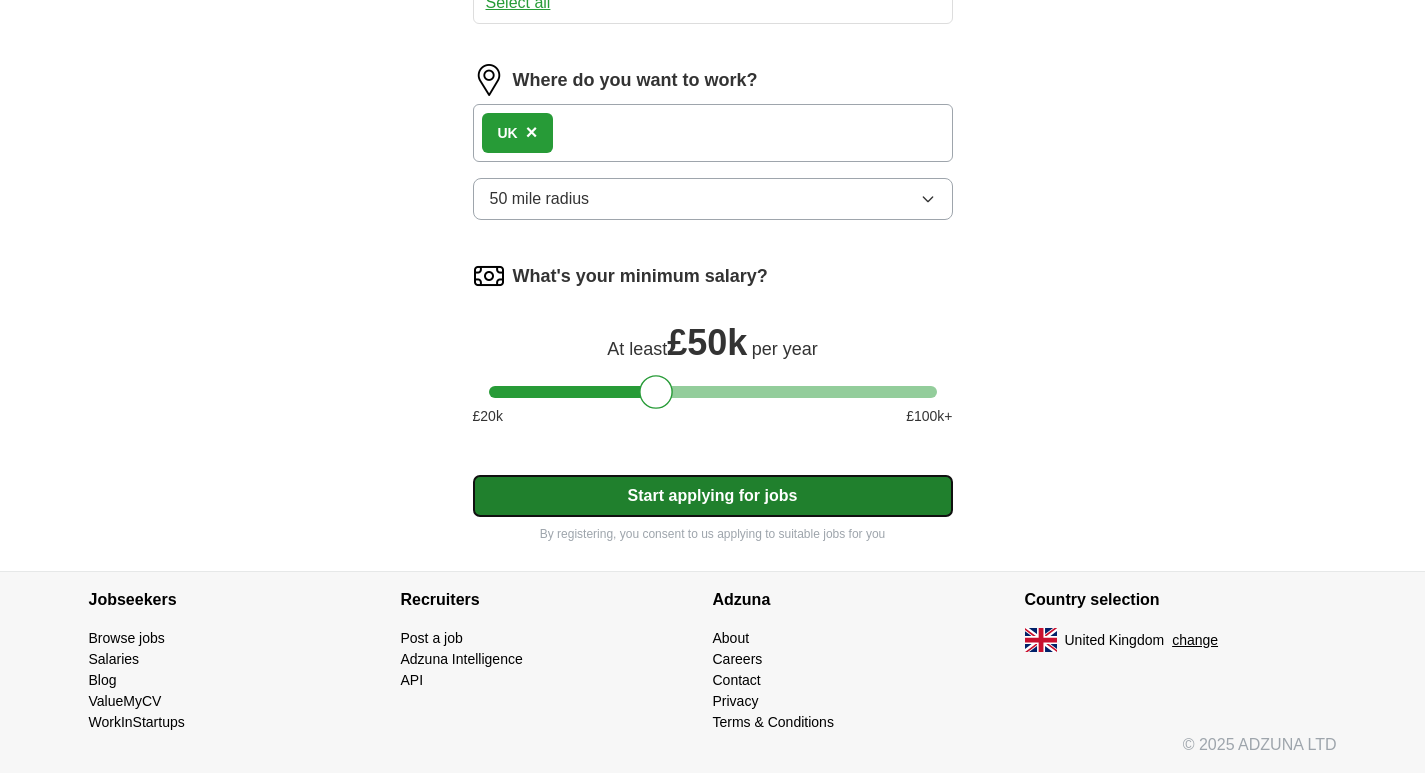 click on "Start applying for jobs" at bounding box center (713, 496) 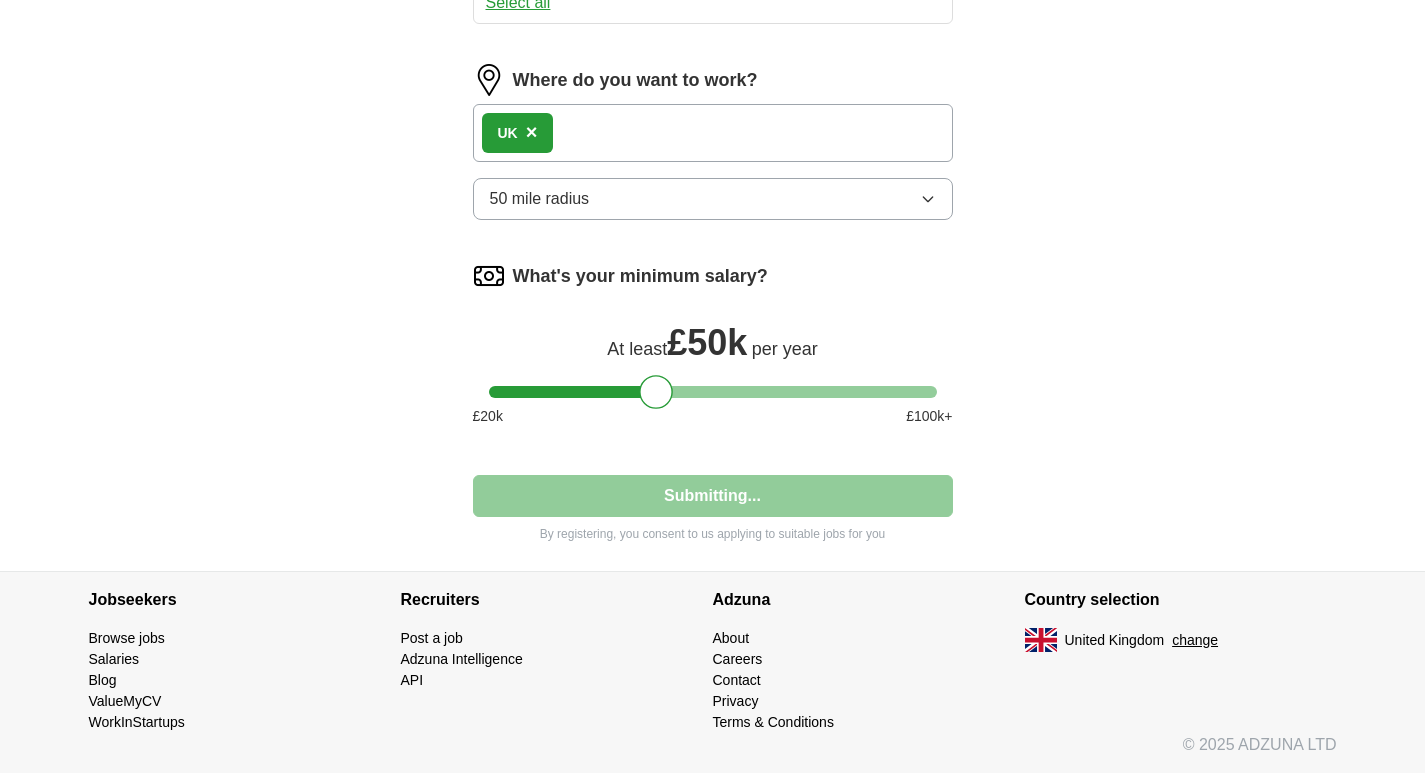 select on "**" 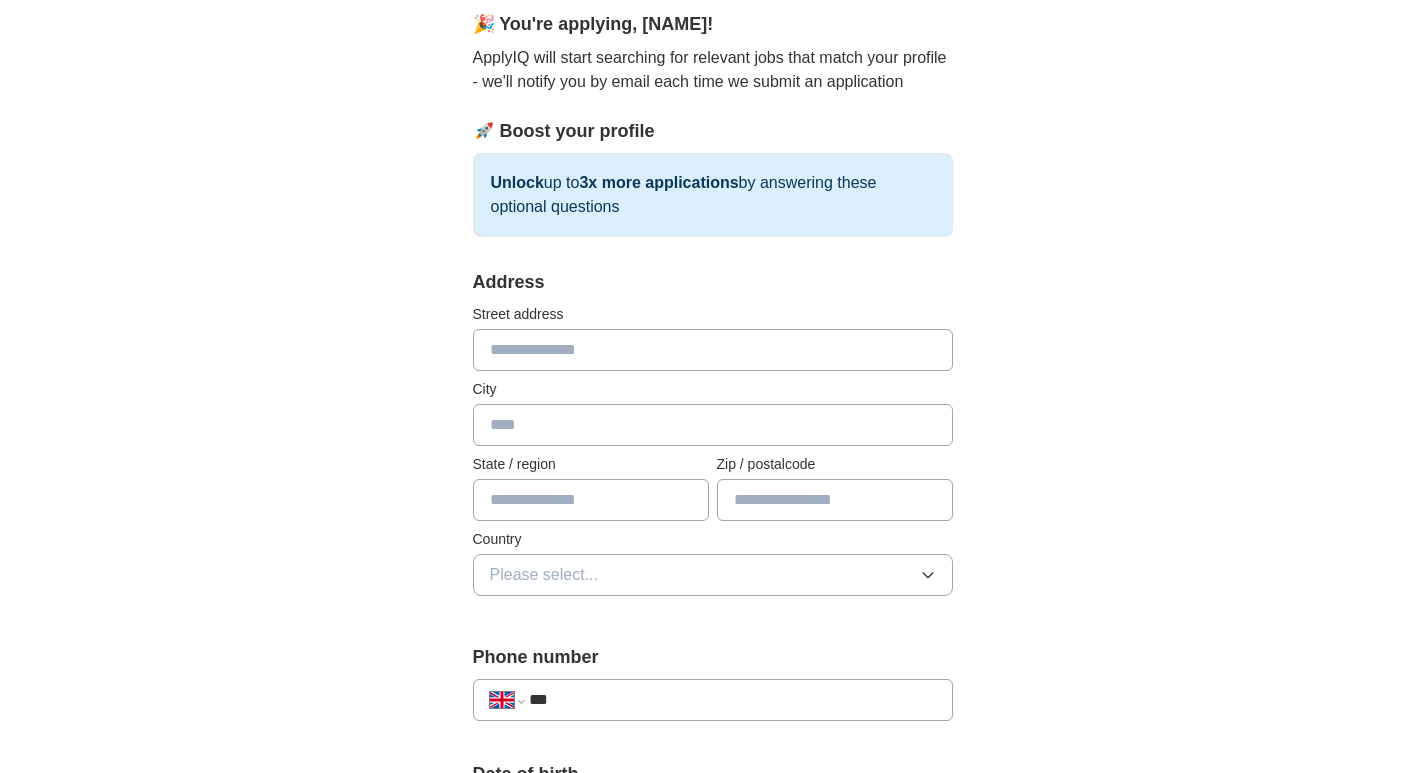 scroll, scrollTop: 333, scrollLeft: 0, axis: vertical 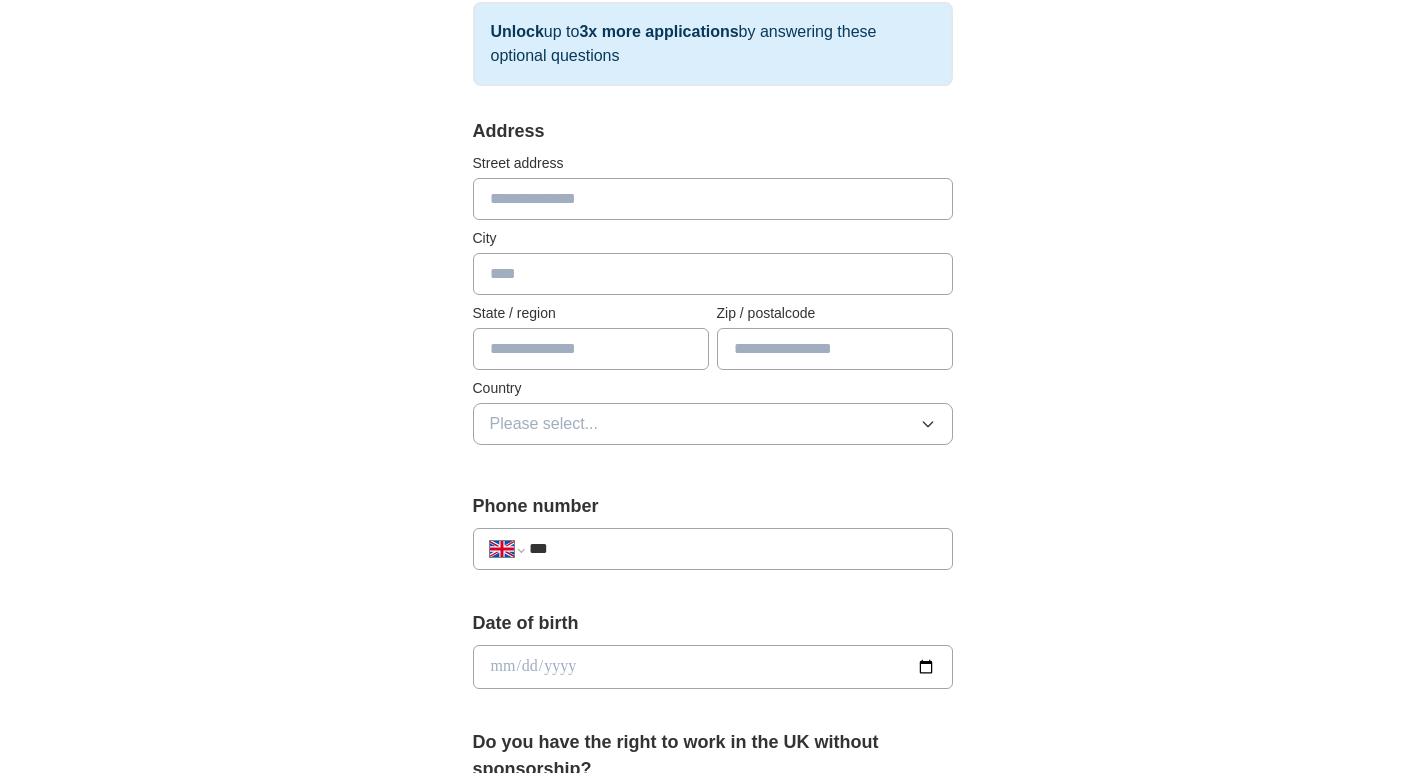 click on "Address Street address City State / region Zip / postalcode Country Please select..." at bounding box center [713, 293] 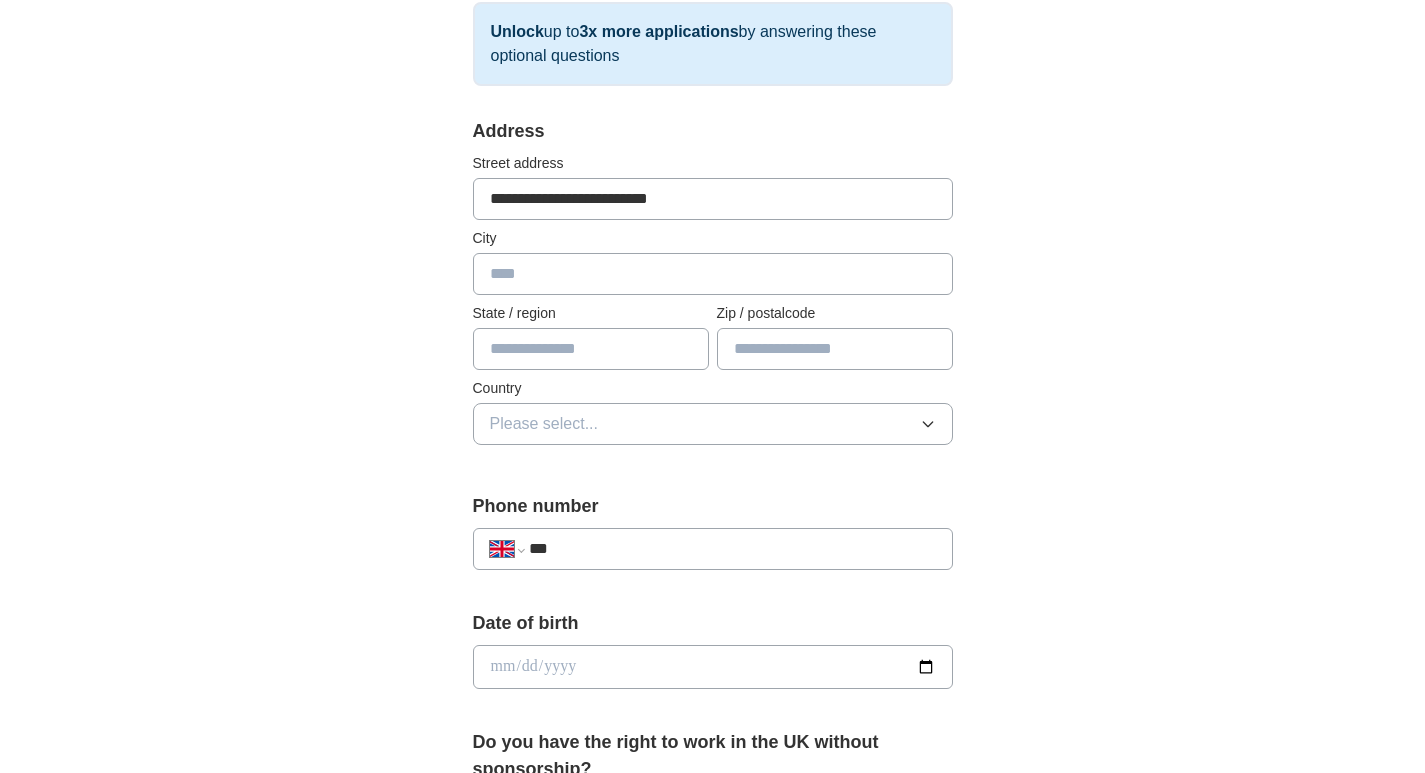 type on "*********" 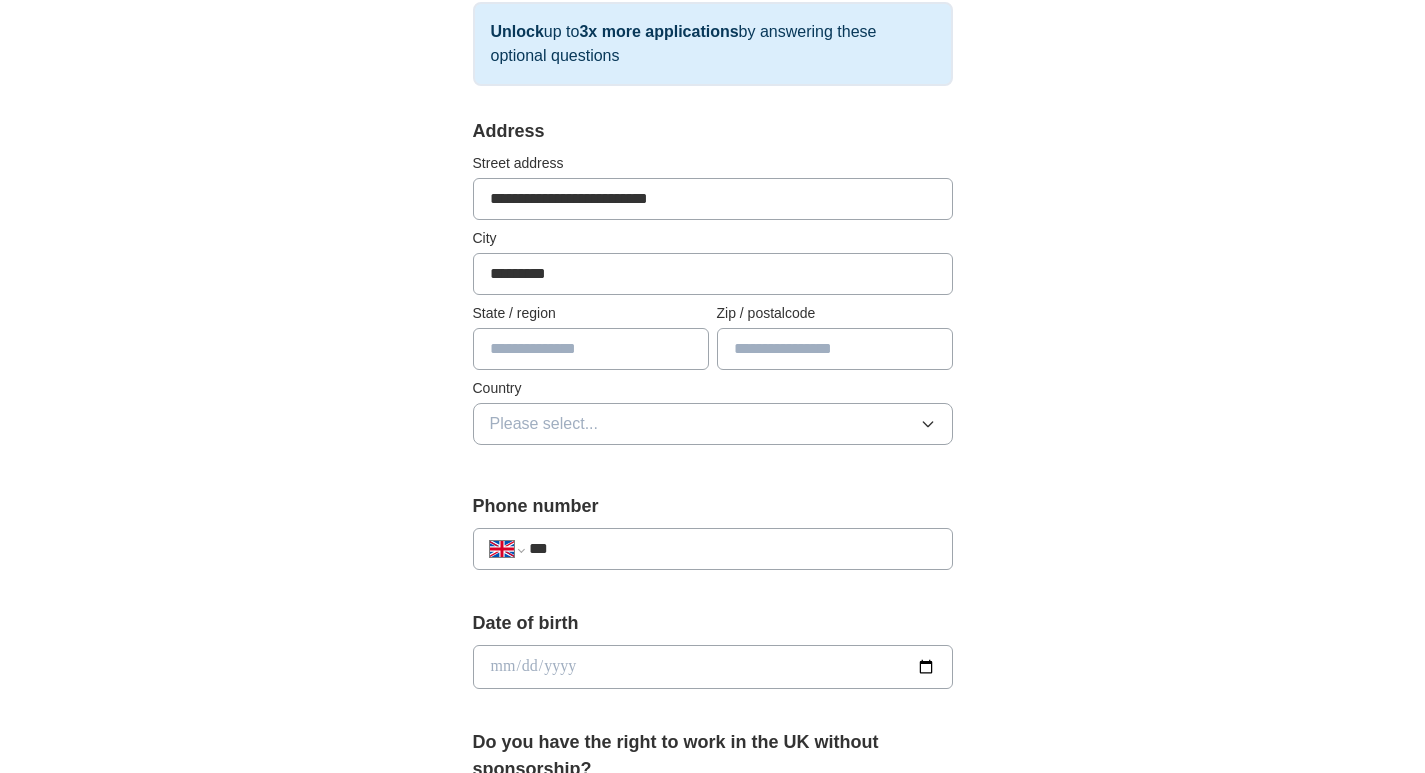 type on "**********" 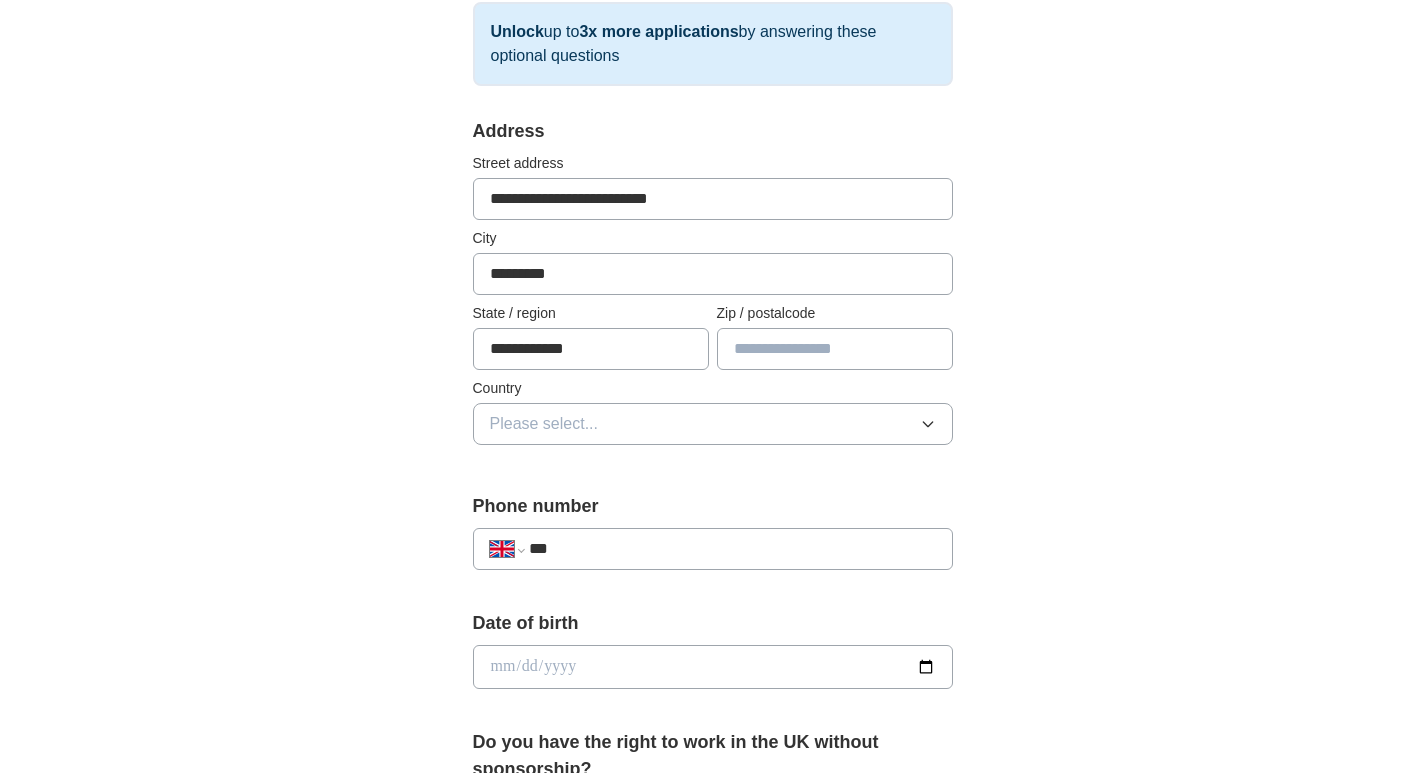 type on "*******" 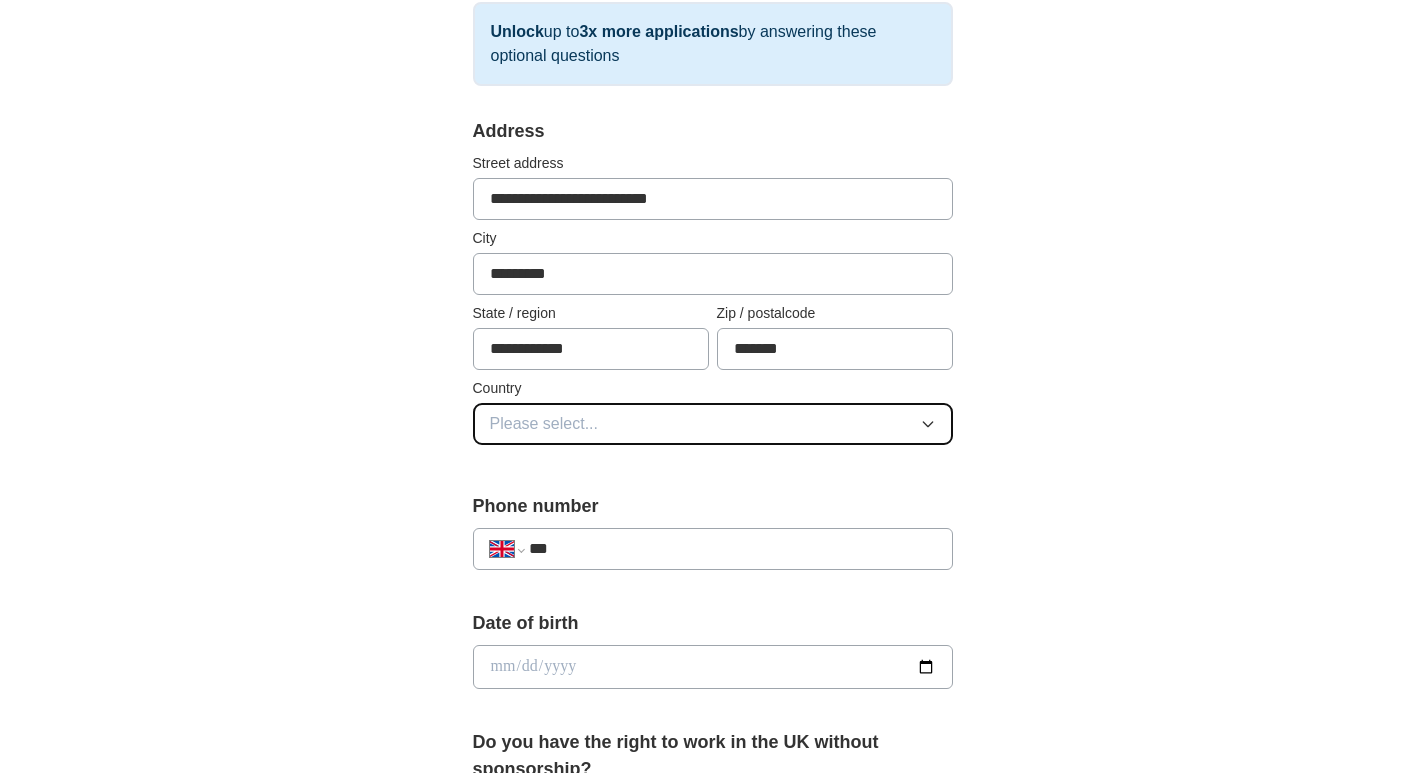 click on "Please select..." at bounding box center (713, 424) 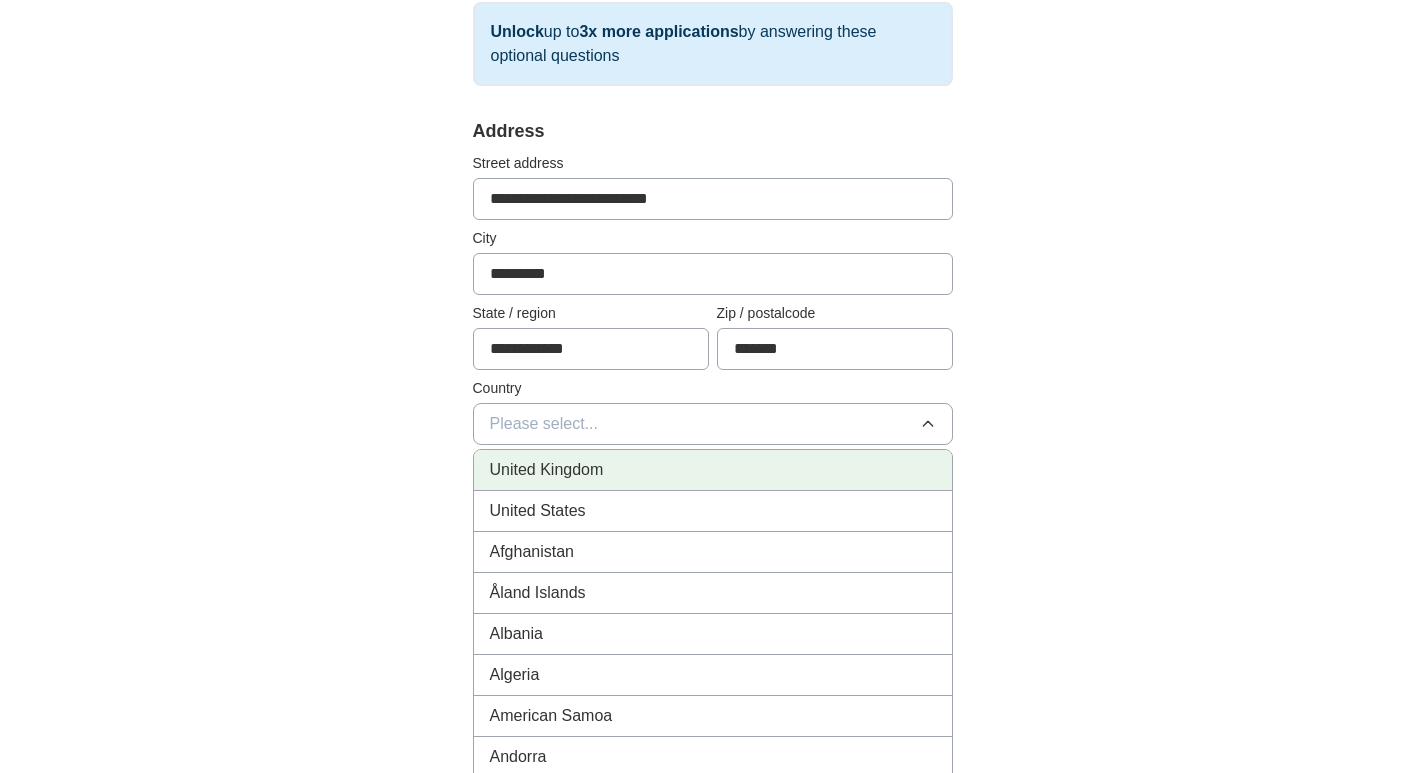 click on "United Kingdom" at bounding box center [713, 470] 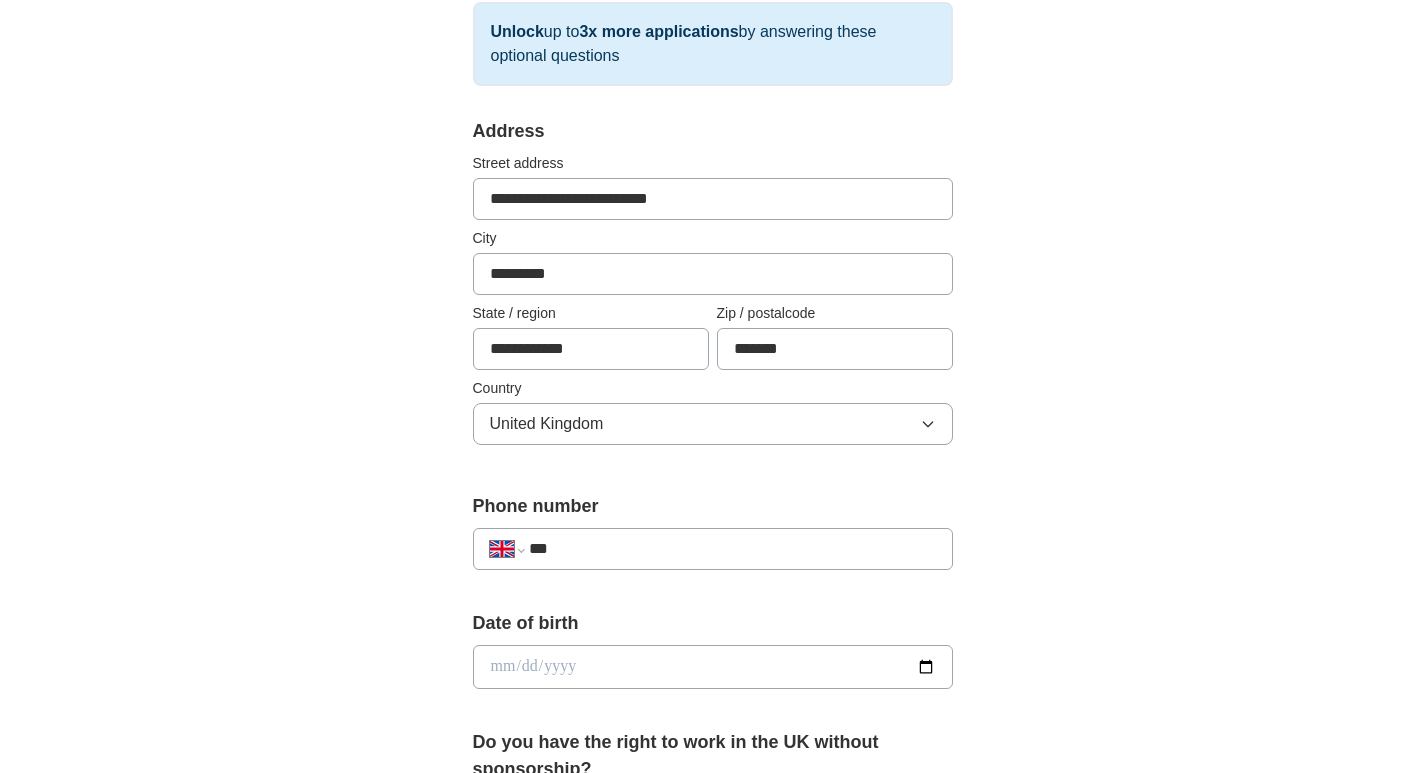 scroll, scrollTop: 500, scrollLeft: 0, axis: vertical 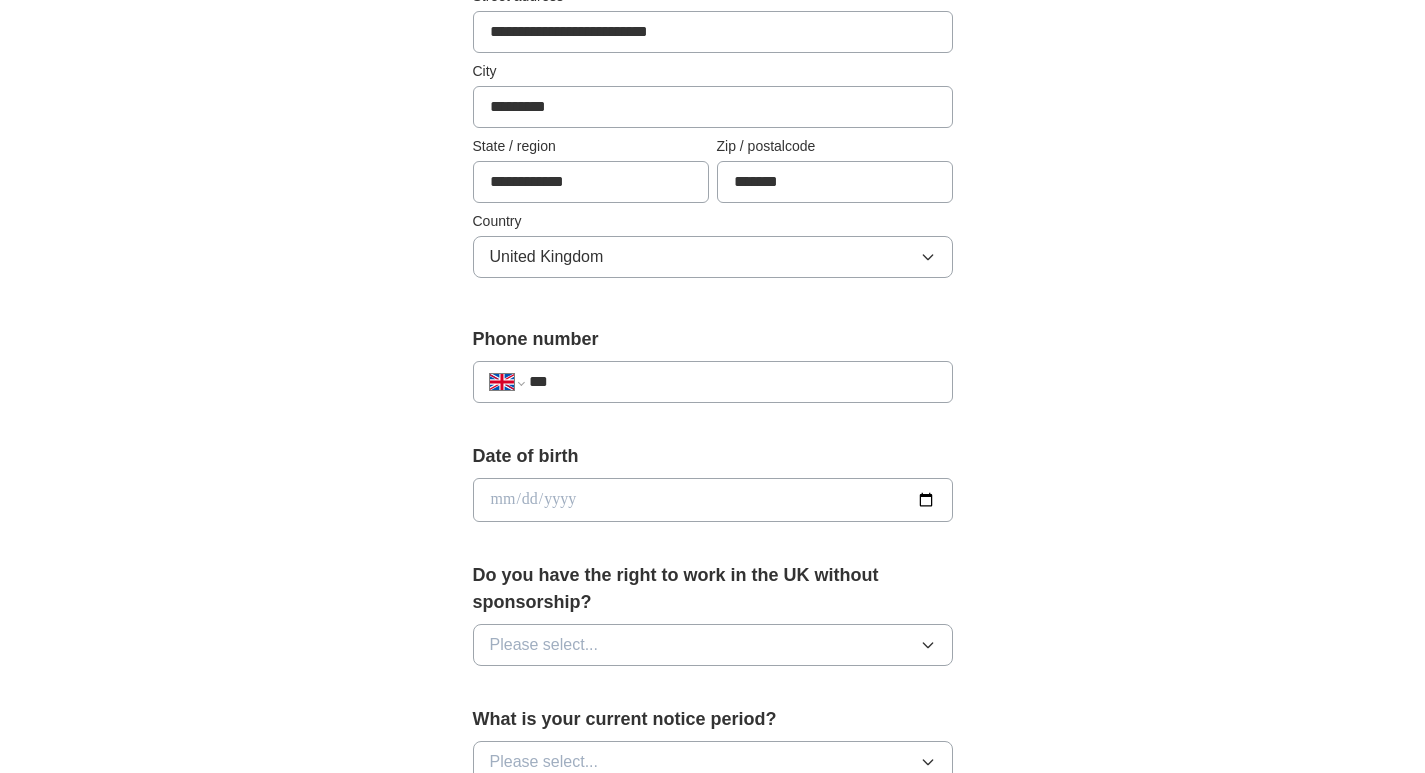 click on "**********" at bounding box center (713, 382) 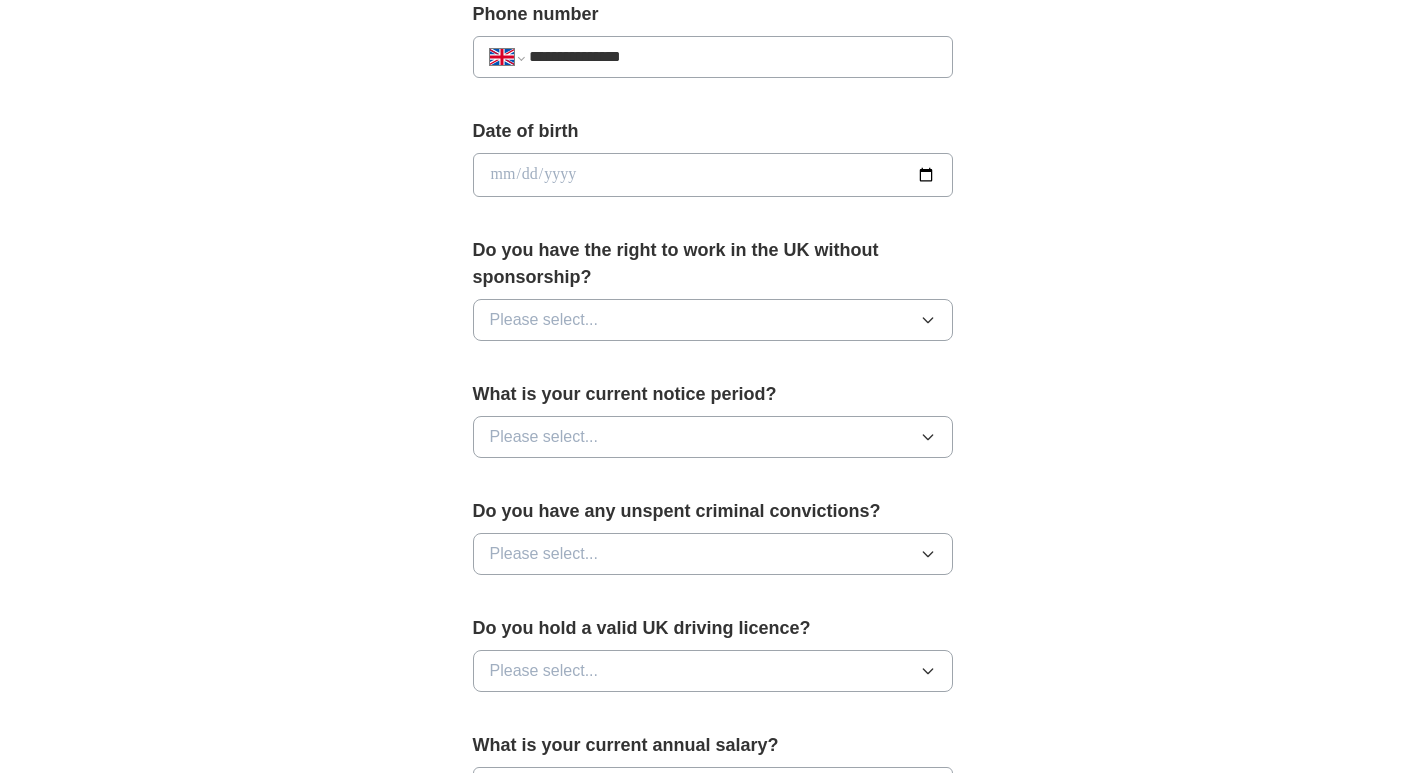scroll, scrollTop: 833, scrollLeft: 0, axis: vertical 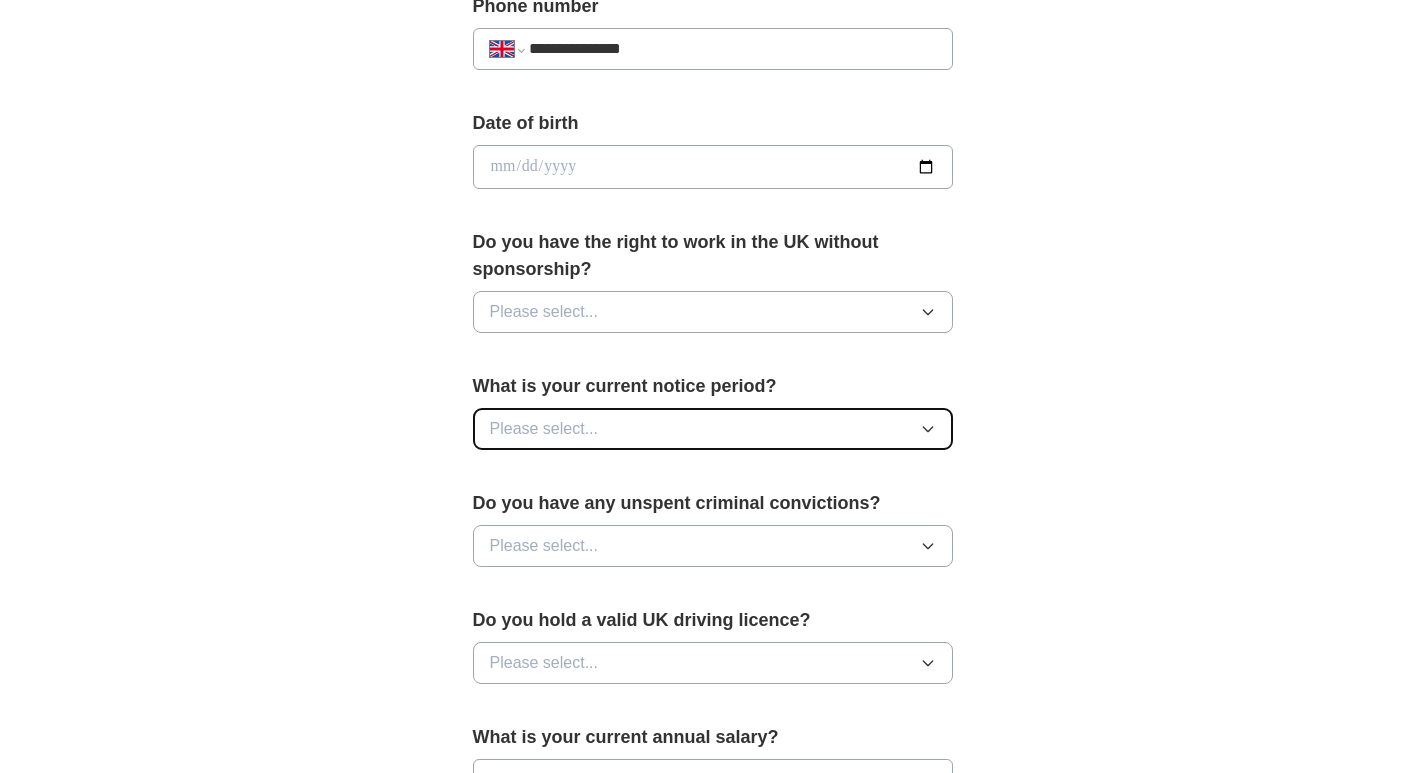 click on "Please select..." at bounding box center [713, 429] 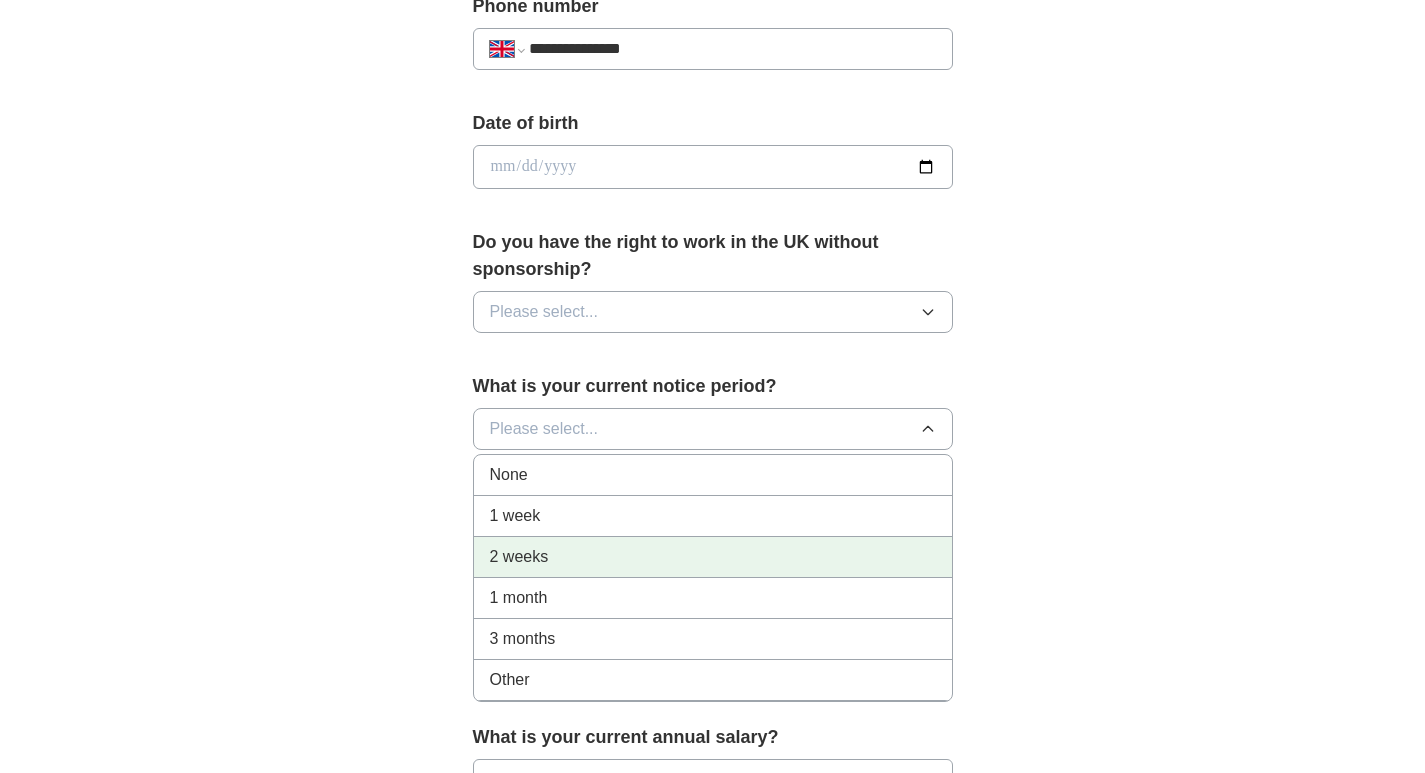 click on "2 weeks" at bounding box center (713, 557) 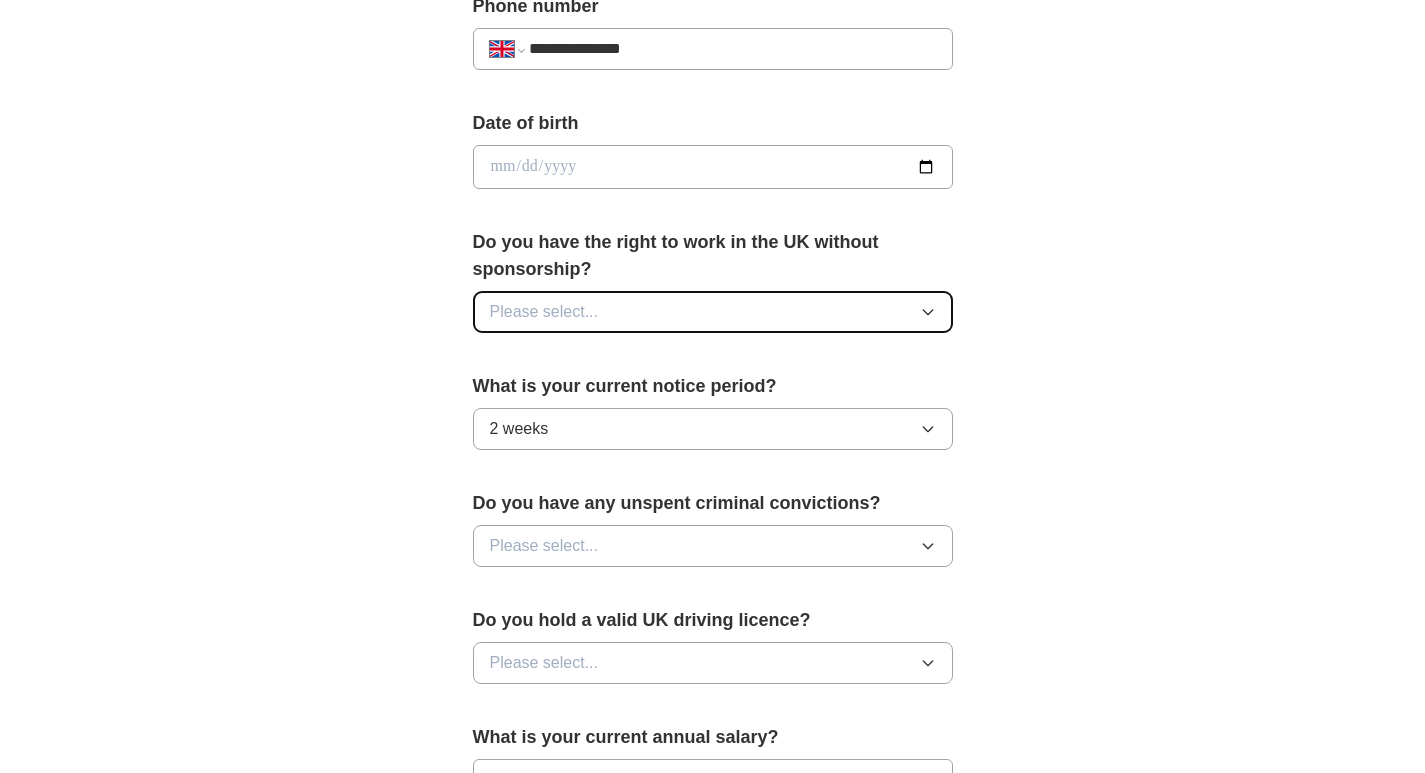 click on "Please select..." at bounding box center (713, 312) 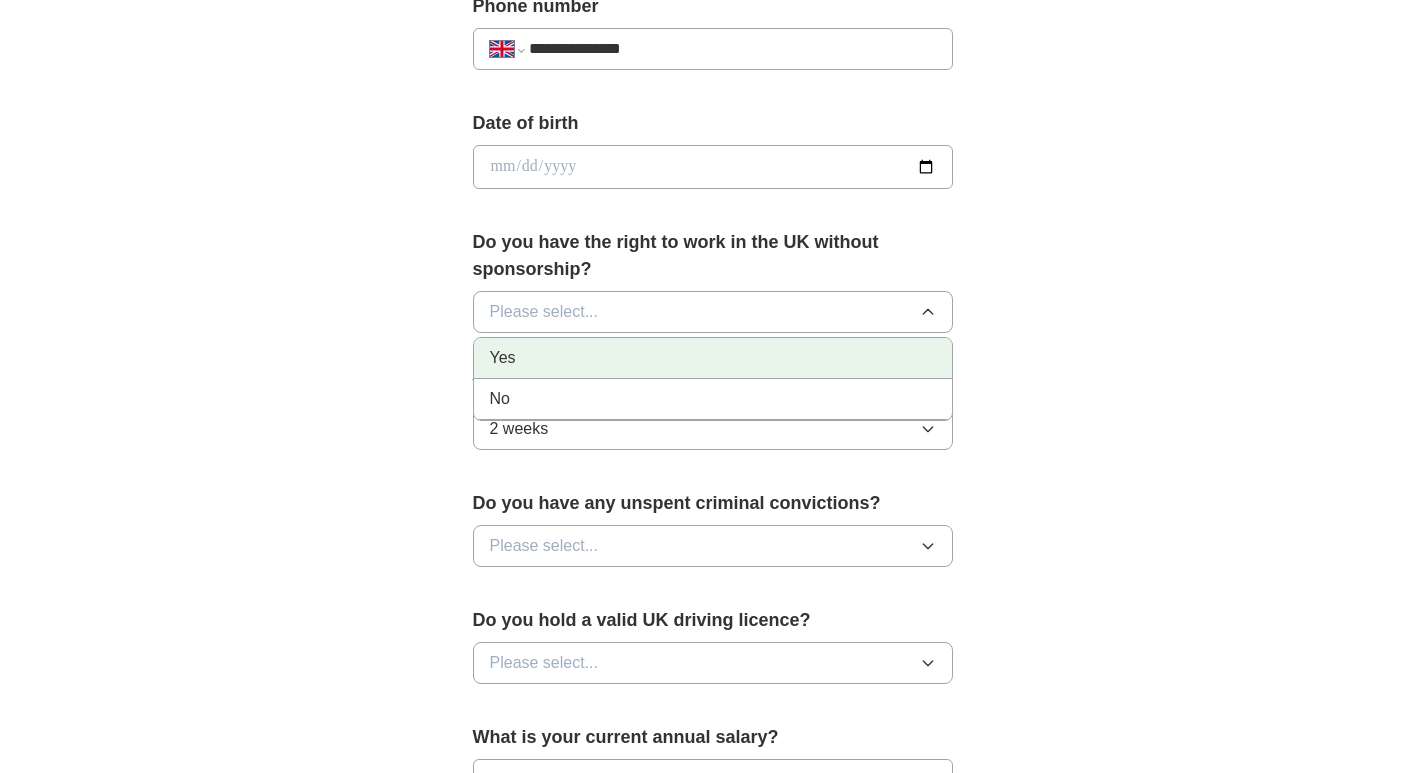 click on "Yes" at bounding box center (713, 358) 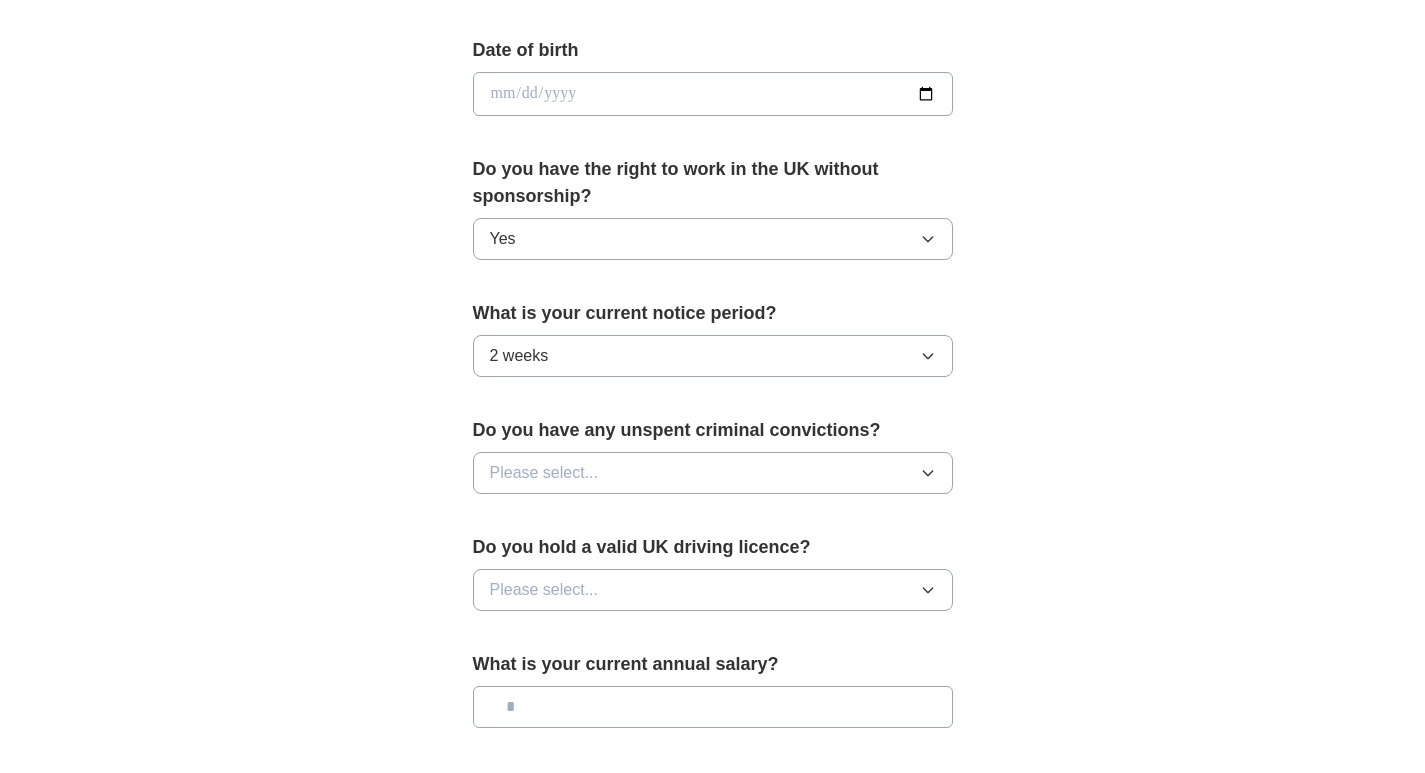 scroll, scrollTop: 1000, scrollLeft: 0, axis: vertical 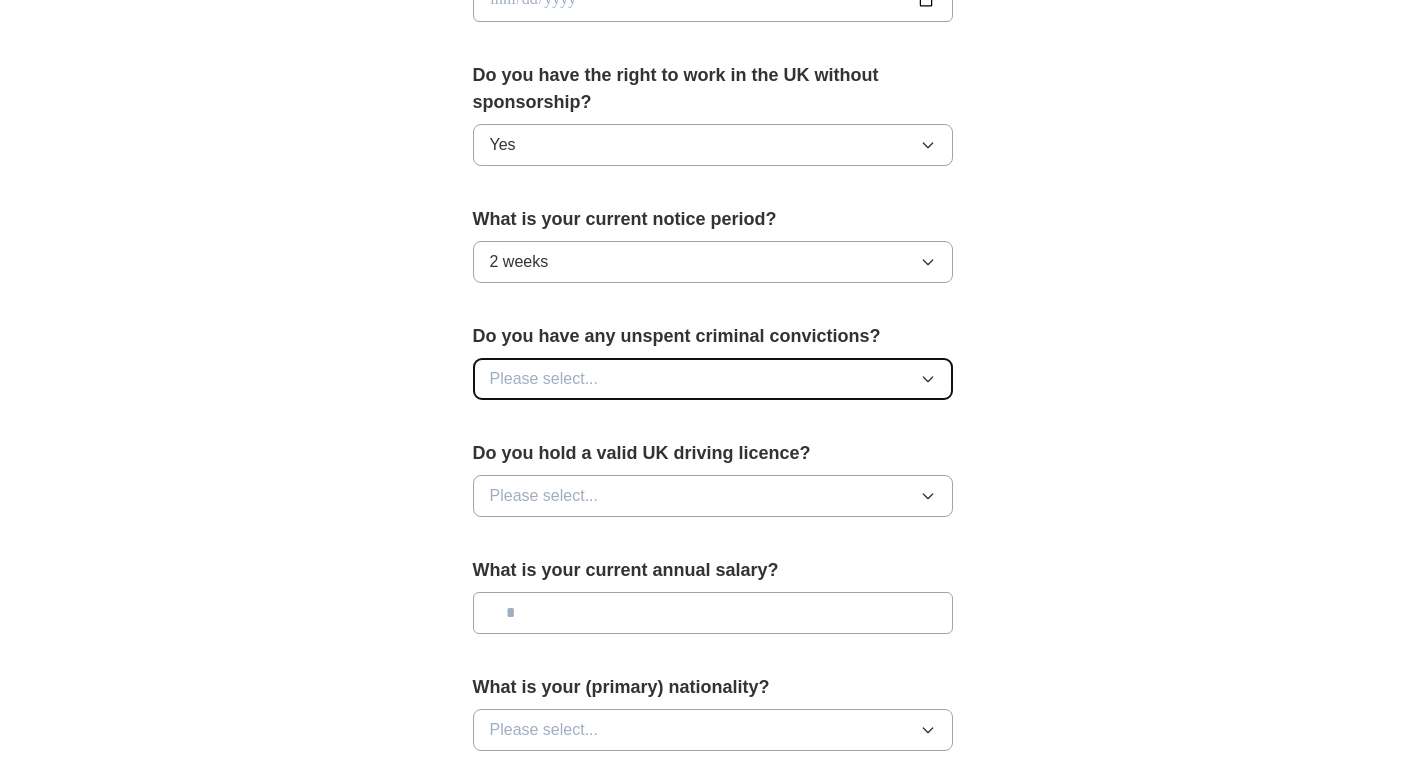 click on "Please select..." at bounding box center [713, 379] 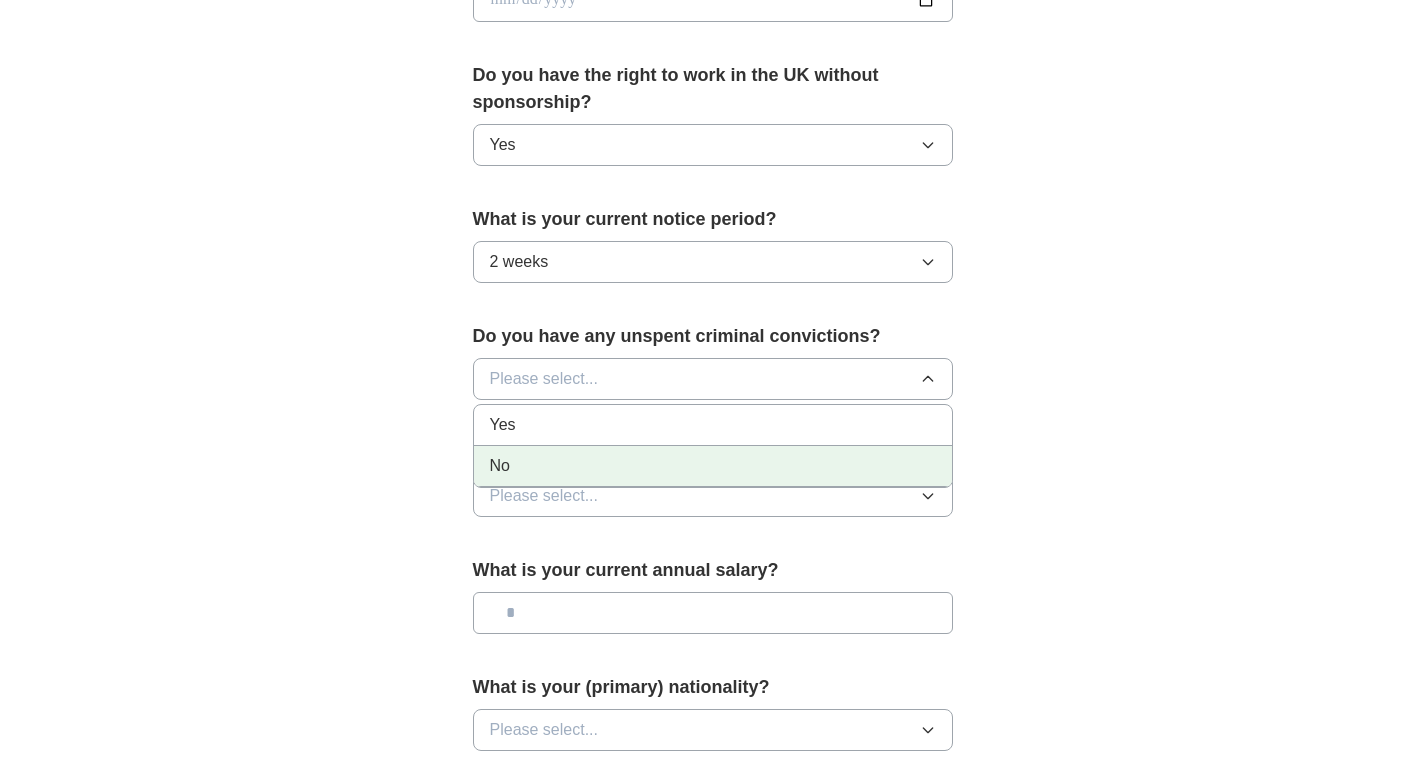 click on "No" at bounding box center (713, 466) 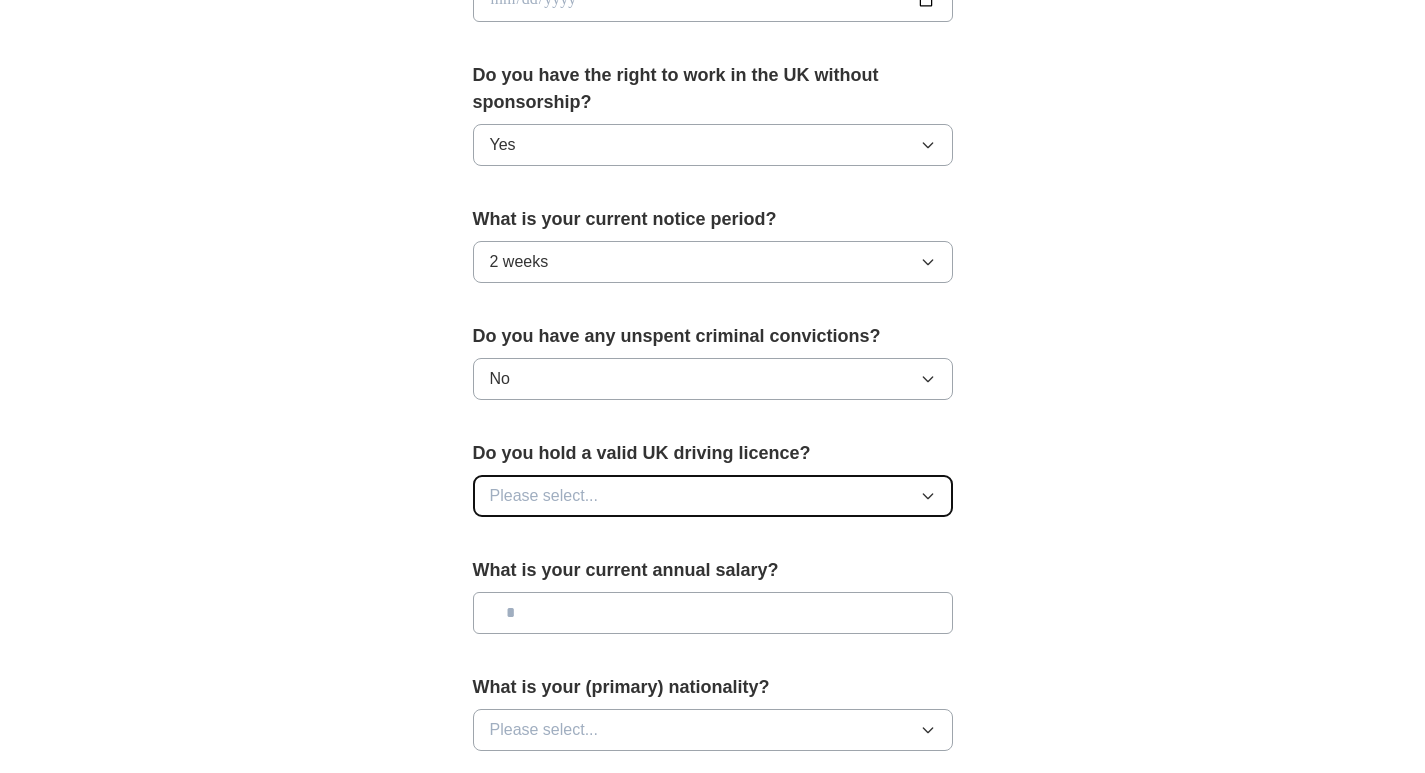 click on "Please select..." at bounding box center (713, 496) 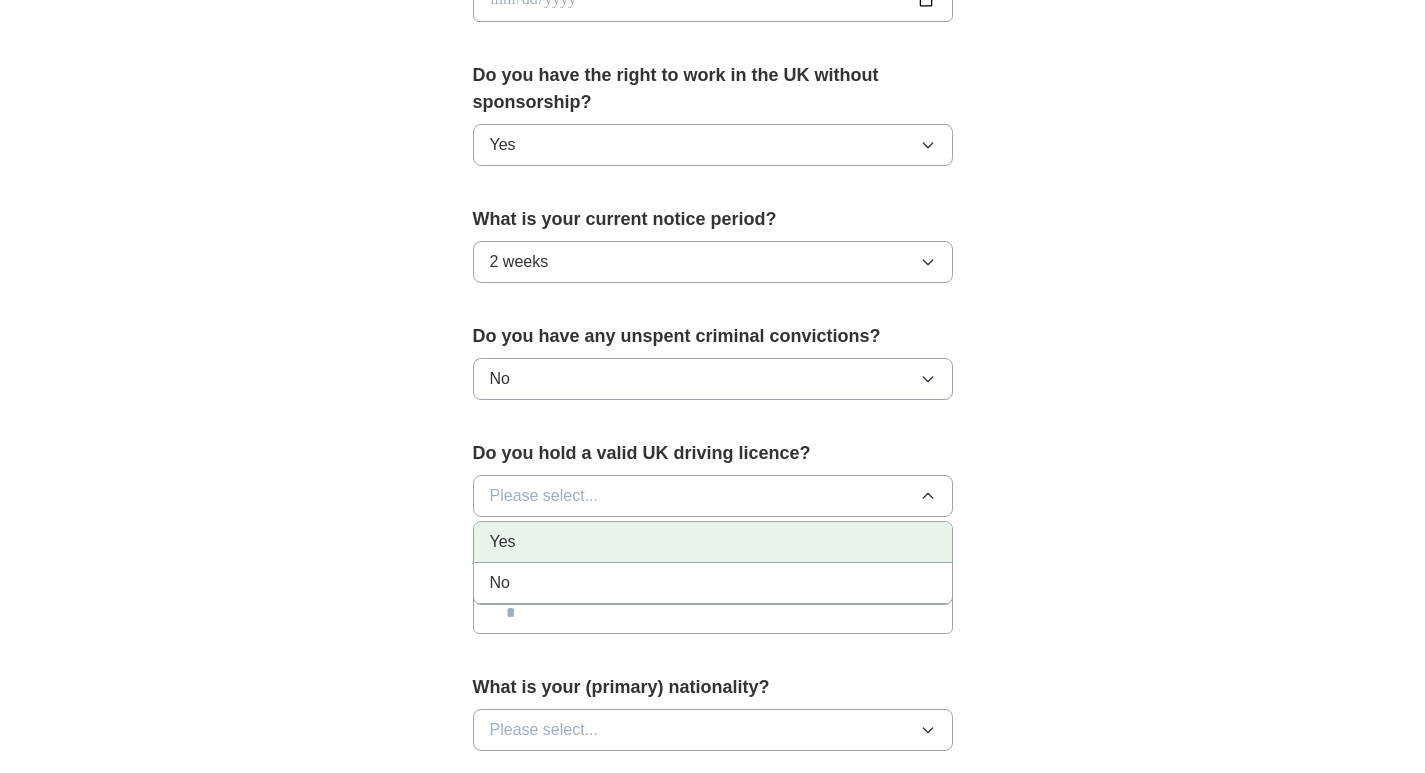 click on "Yes" at bounding box center [713, 542] 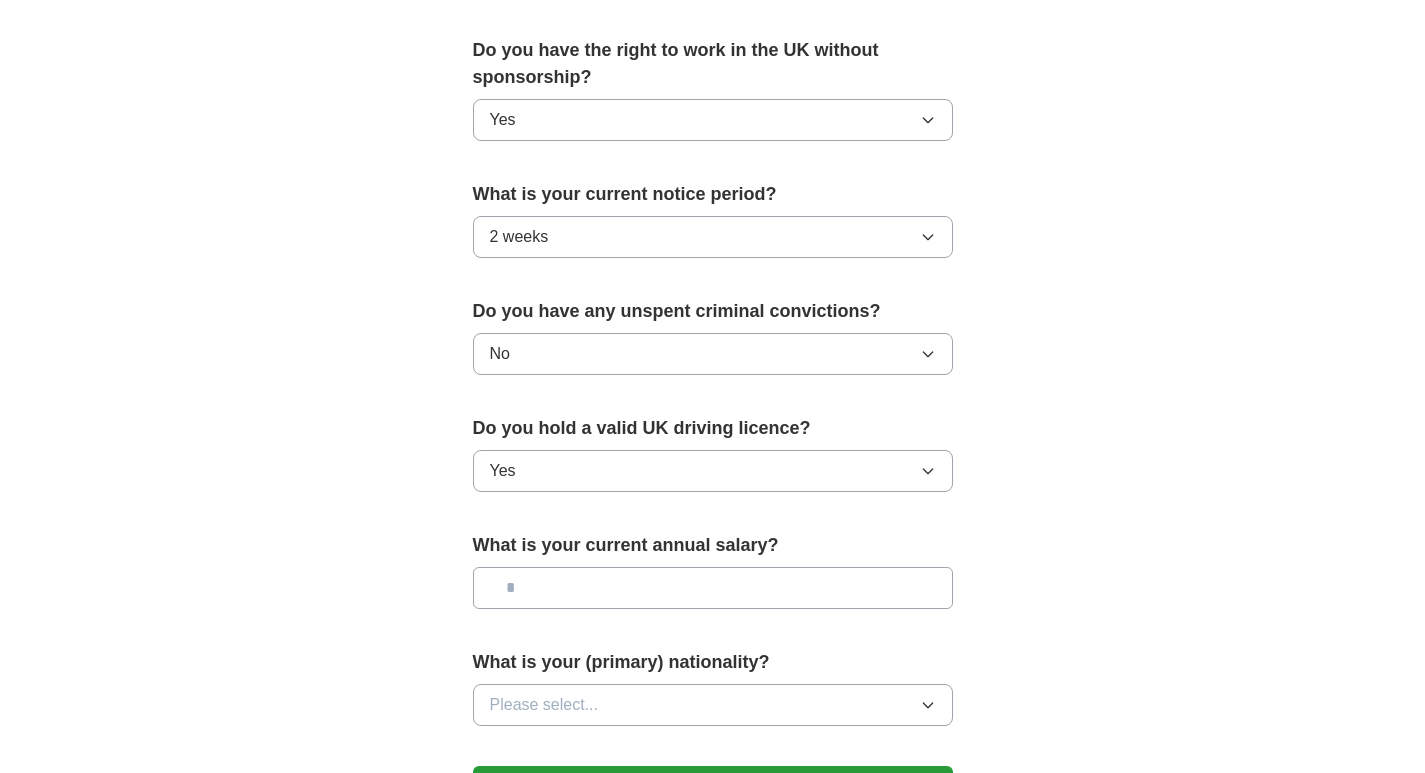 scroll, scrollTop: 1280, scrollLeft: 0, axis: vertical 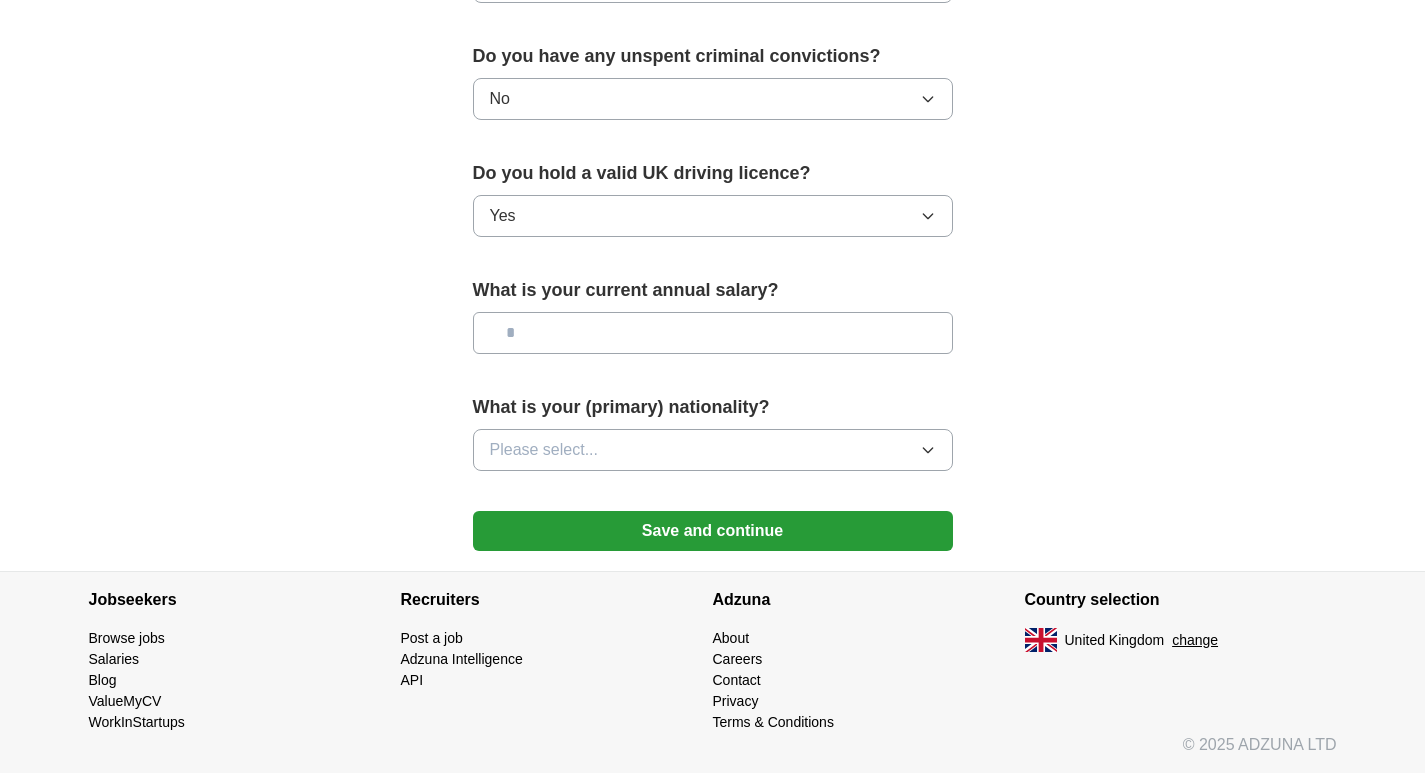 click at bounding box center [713, 333] 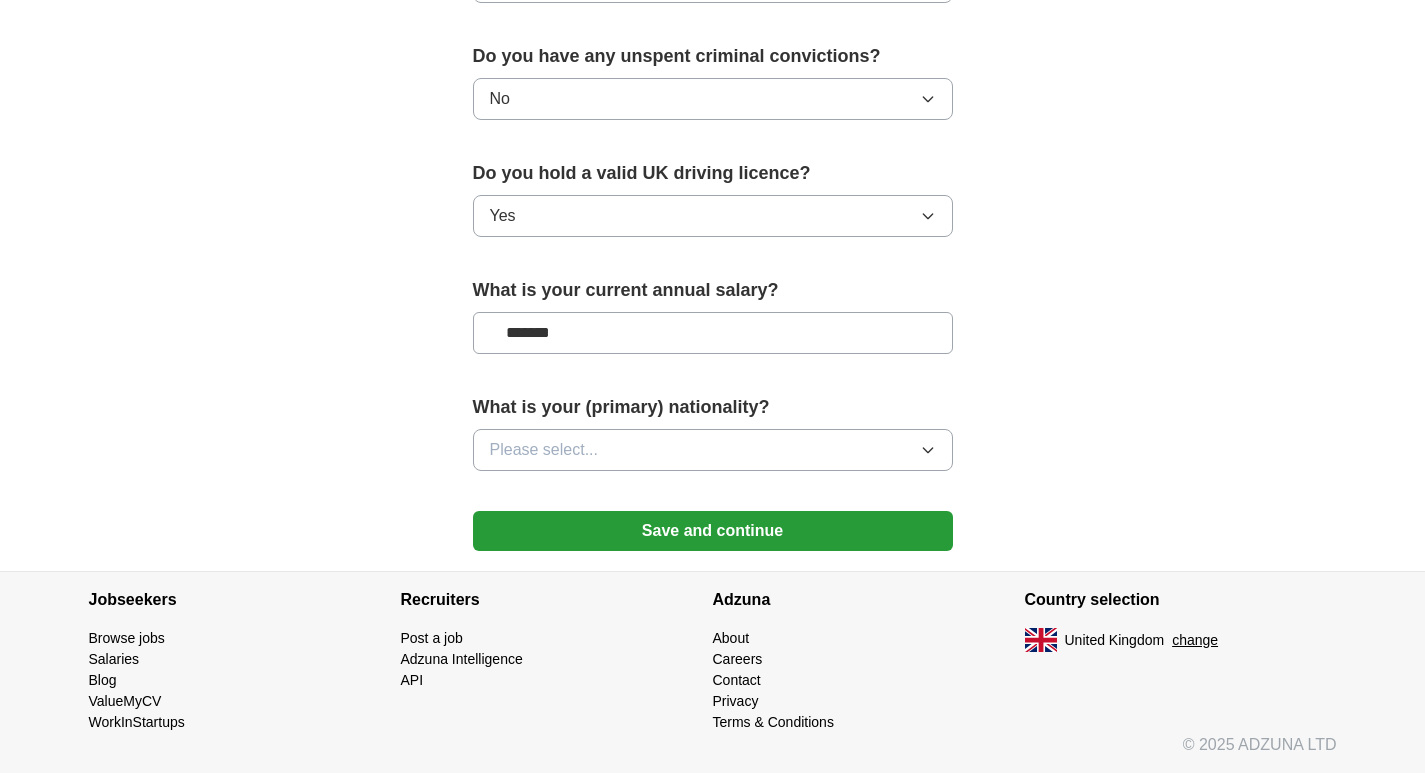 type on "*******" 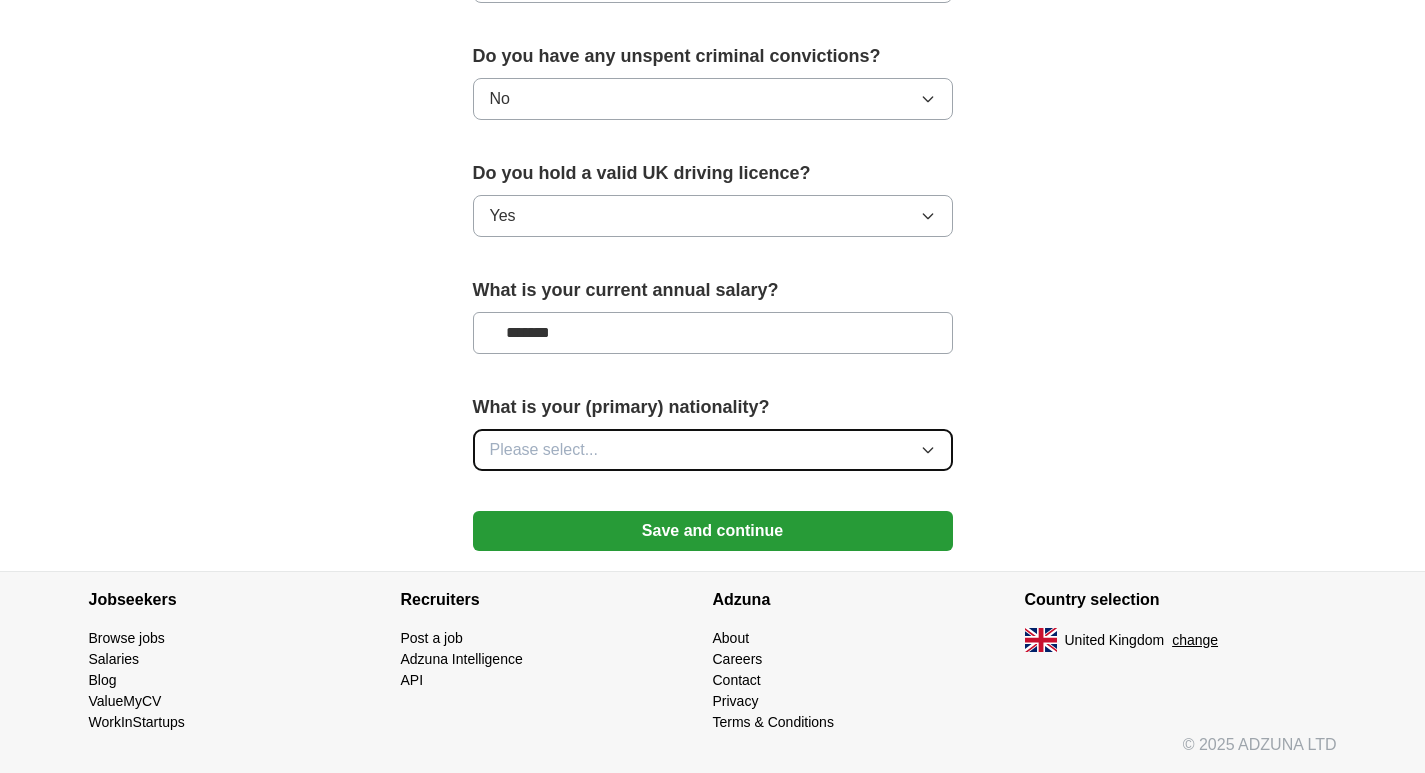 click on "Please select..." at bounding box center (713, 450) 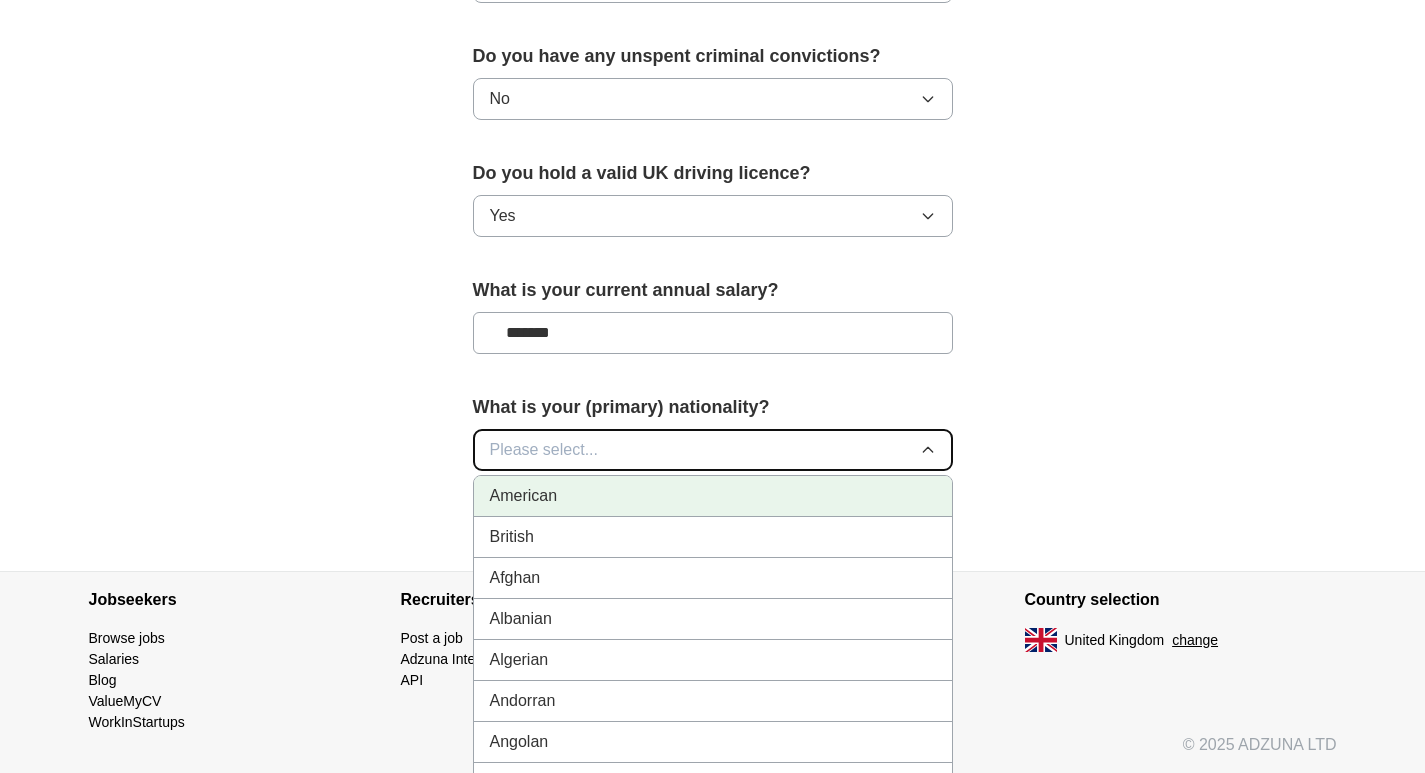 type 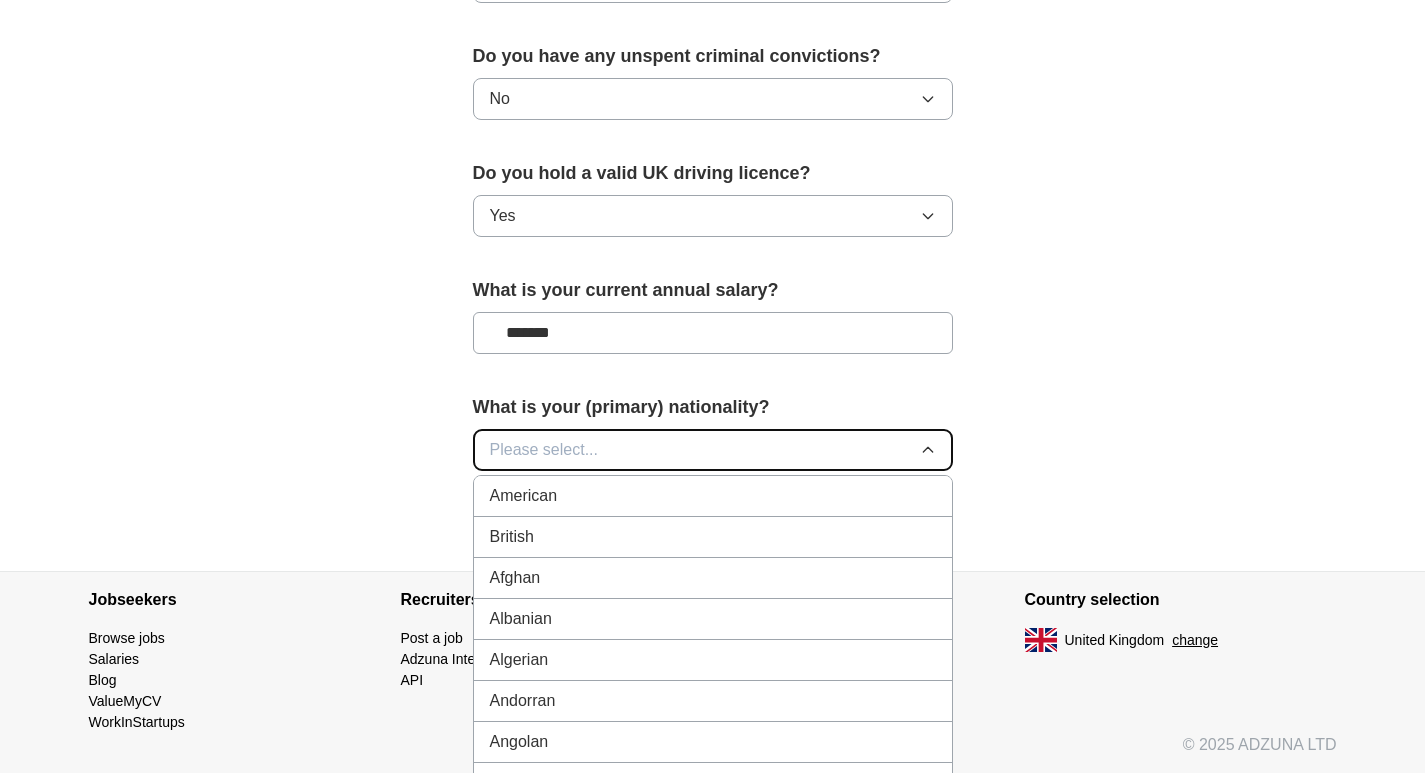 click on "Please select..." at bounding box center [713, 450] 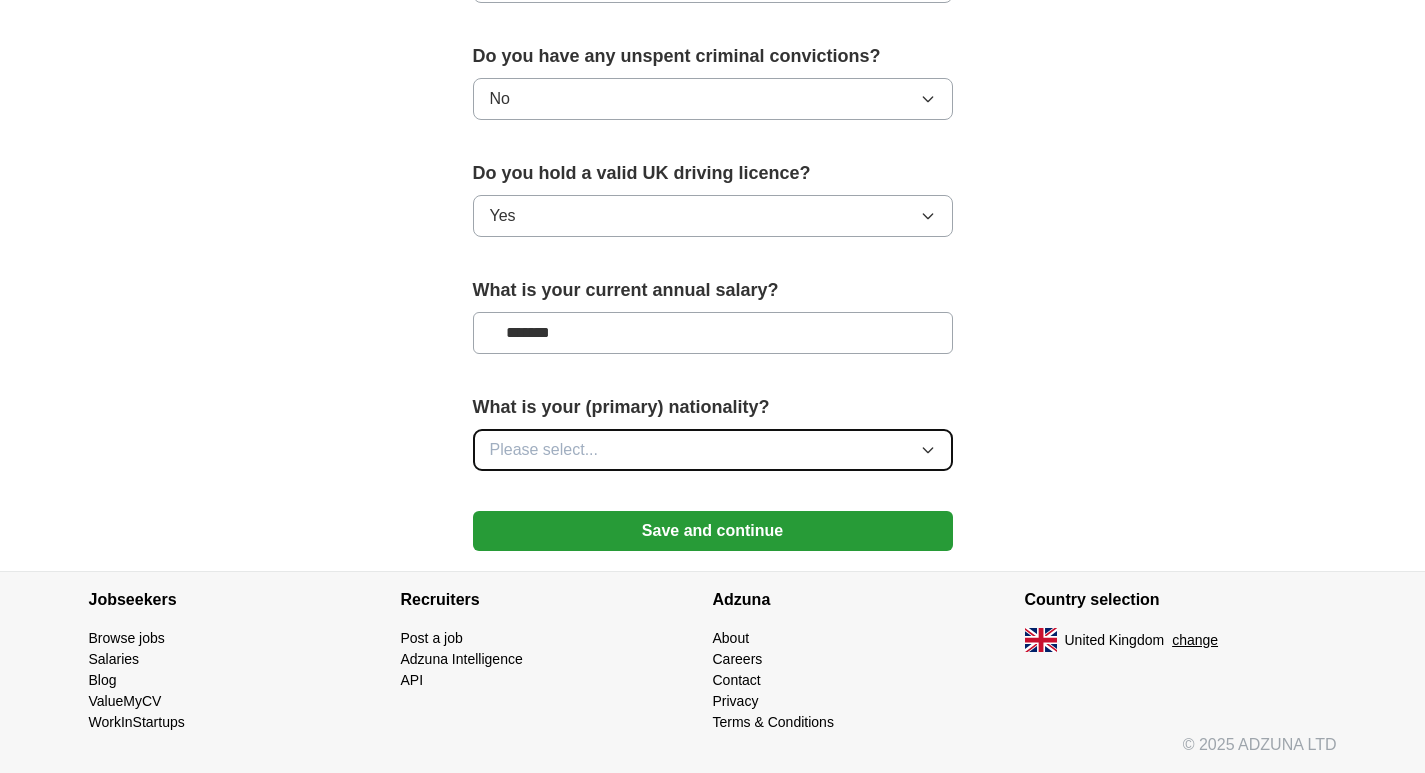 click on "Please select..." at bounding box center (713, 450) 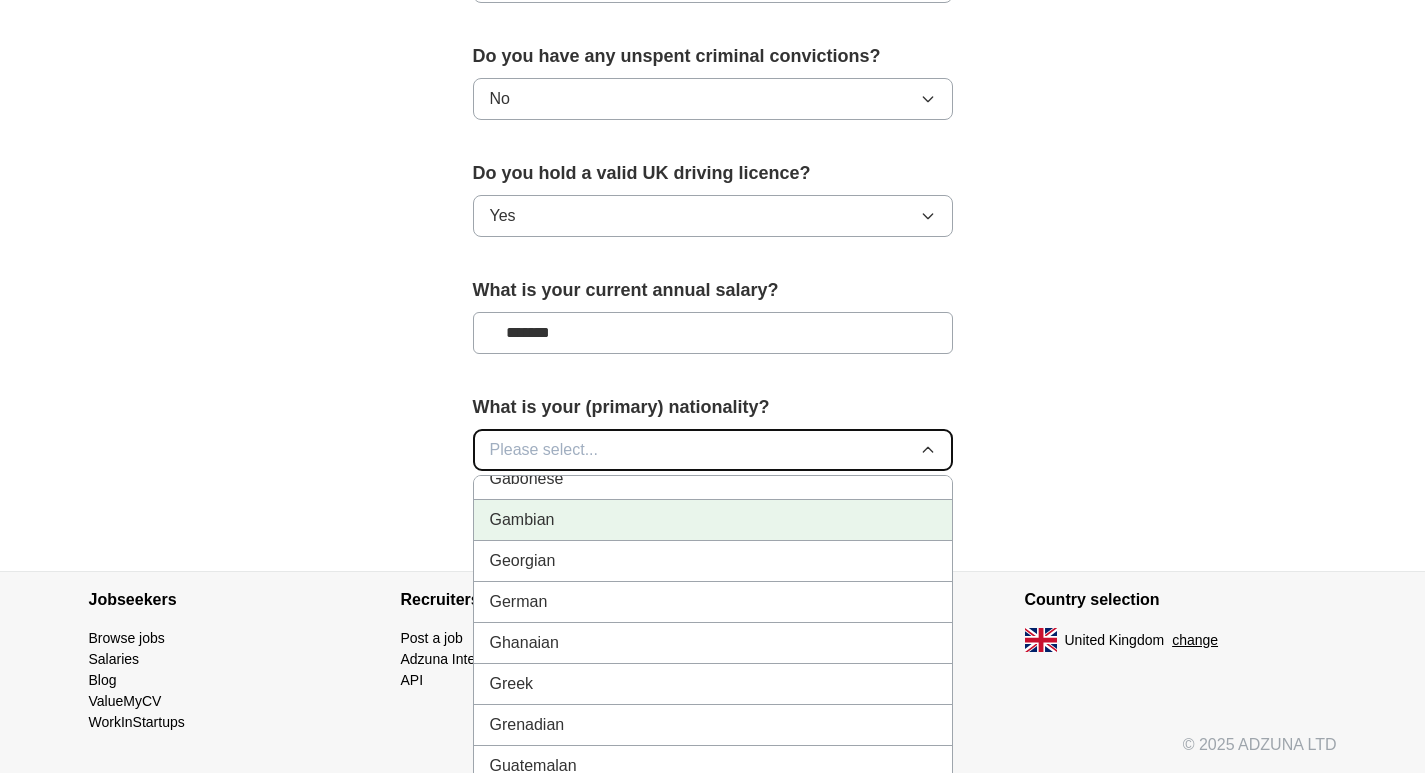 scroll, scrollTop: 3141, scrollLeft: 0, axis: vertical 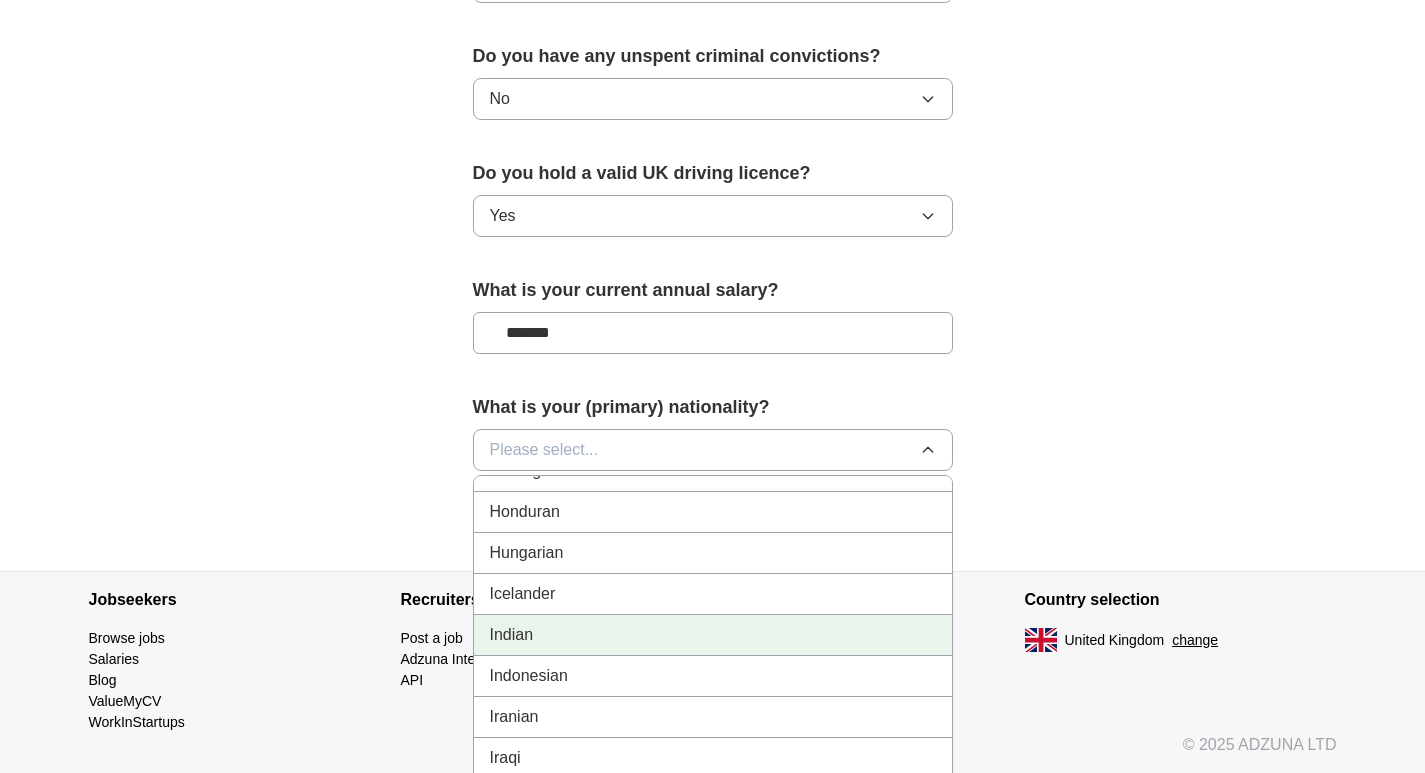 click on "Indian" at bounding box center [713, 635] 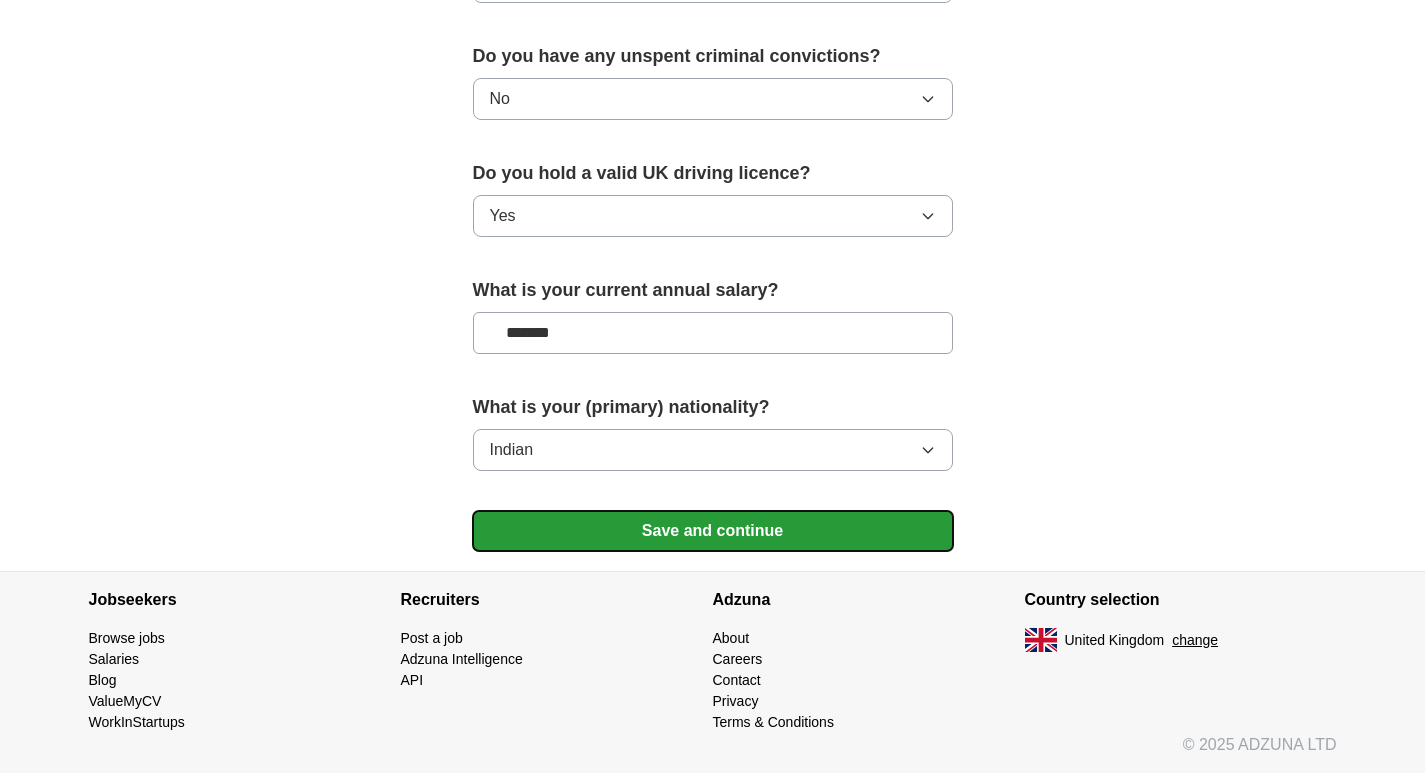 click on "Save and continue" at bounding box center [713, 531] 